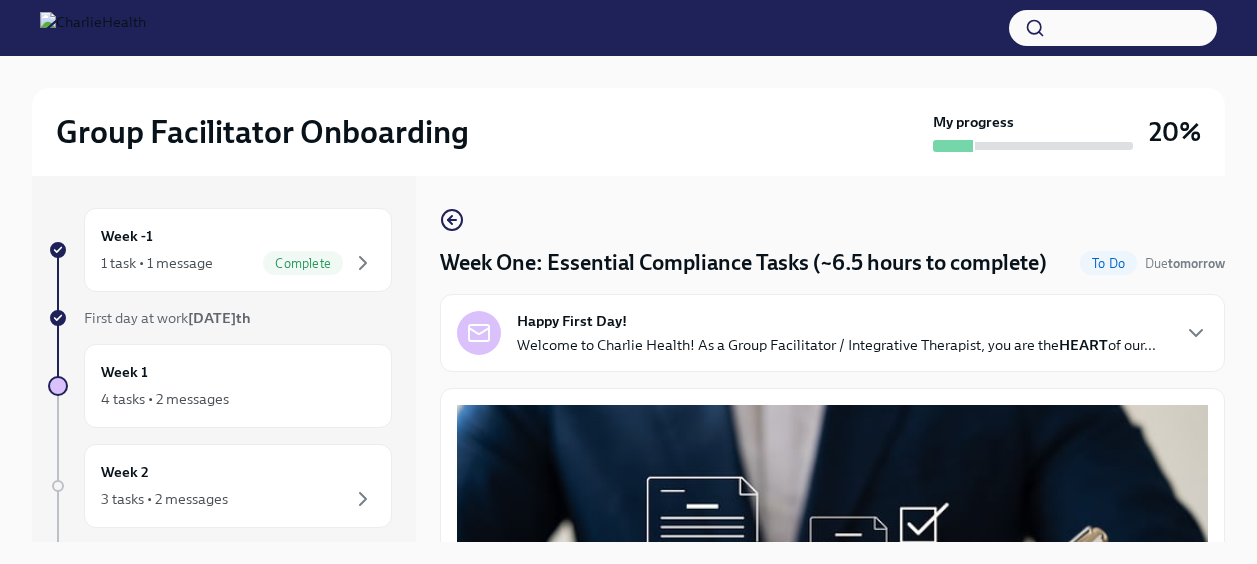 scroll, scrollTop: 33, scrollLeft: 0, axis: vertical 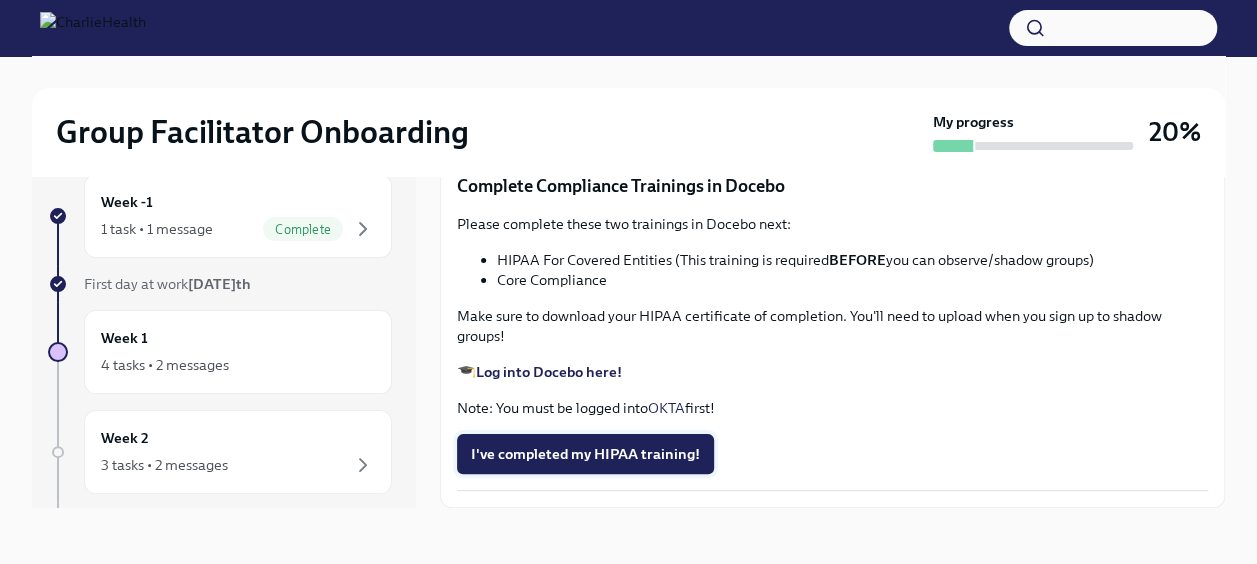 click on "I've completed my HIPAA training!" at bounding box center (585, 454) 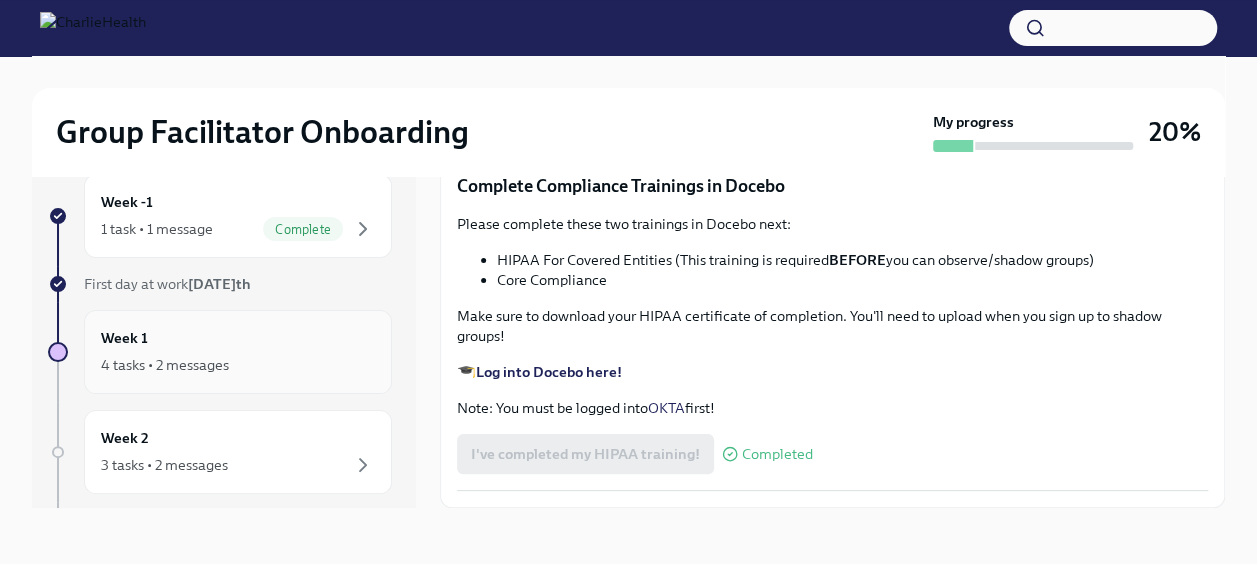 click on "Week 1 4 tasks • 2 messages" at bounding box center (238, 352) 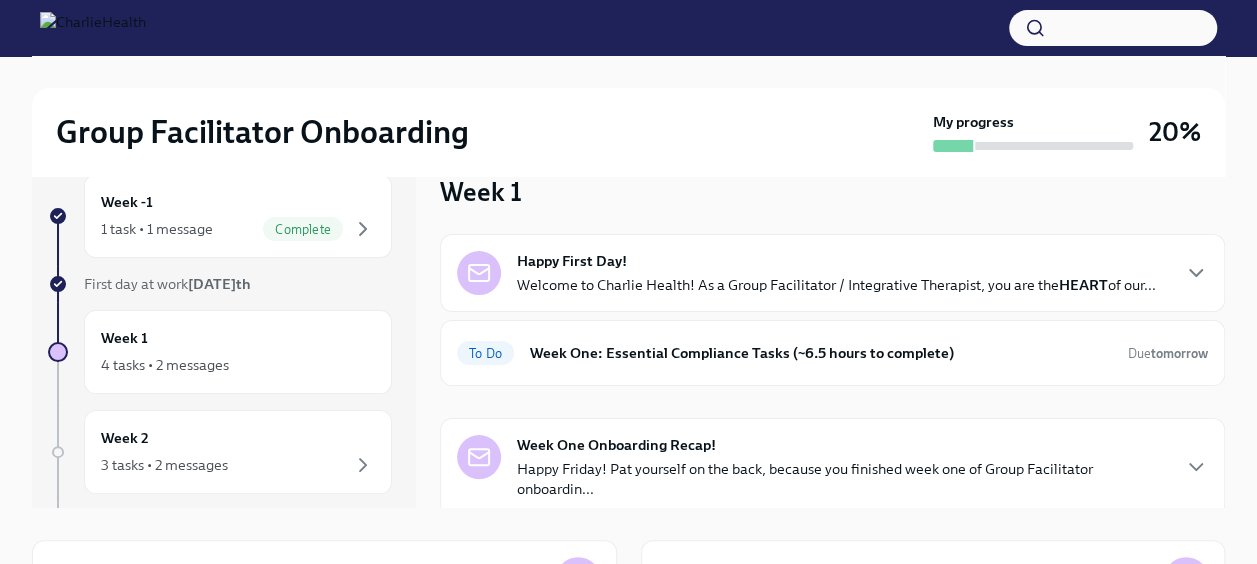 click on "Welcome to Charlie Health! As a Group Facilitator / Integrative Therapist, you are the  HEART  of our..." at bounding box center [836, 285] 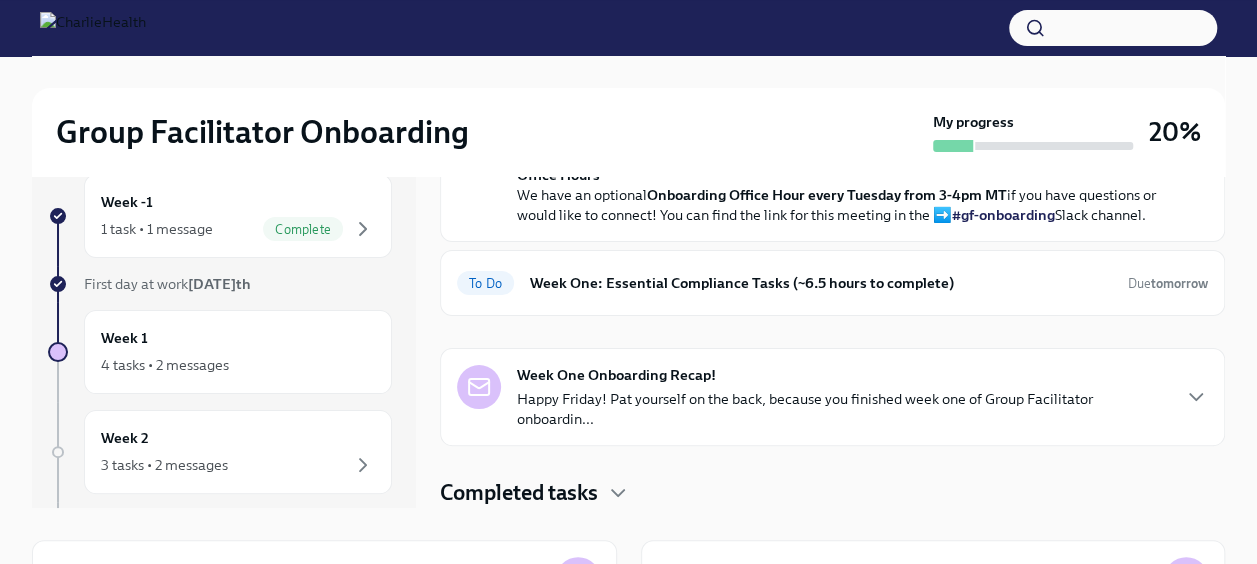 scroll, scrollTop: 892, scrollLeft: 0, axis: vertical 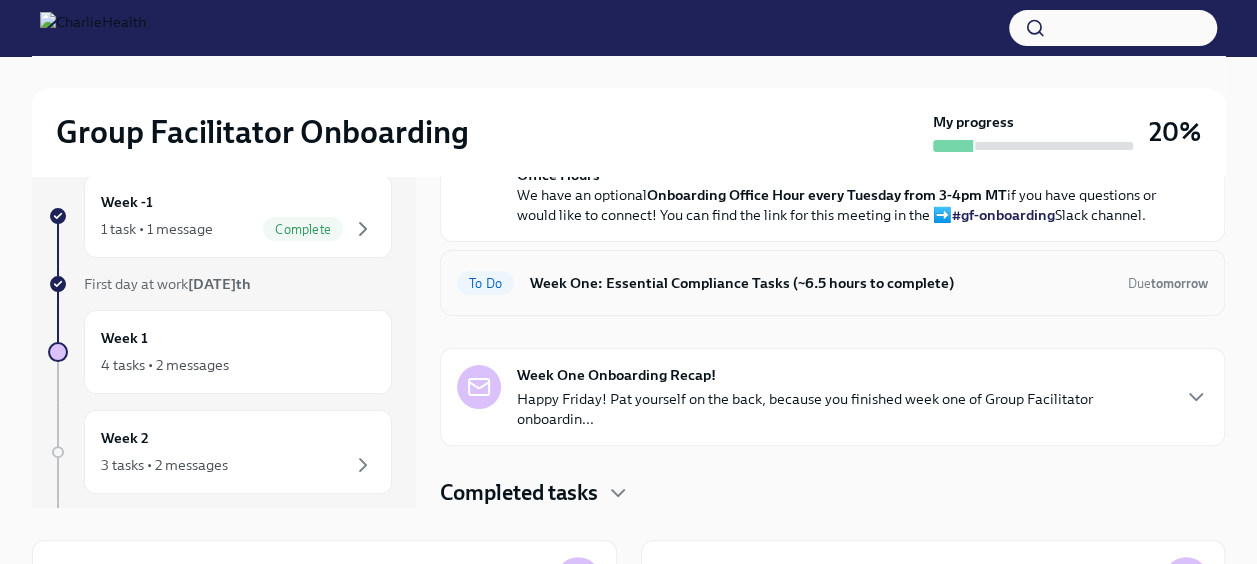 click on "To Do Week One: Essential Compliance Tasks (~6.5 hours to complete) Due  [DATE]" at bounding box center [832, 283] 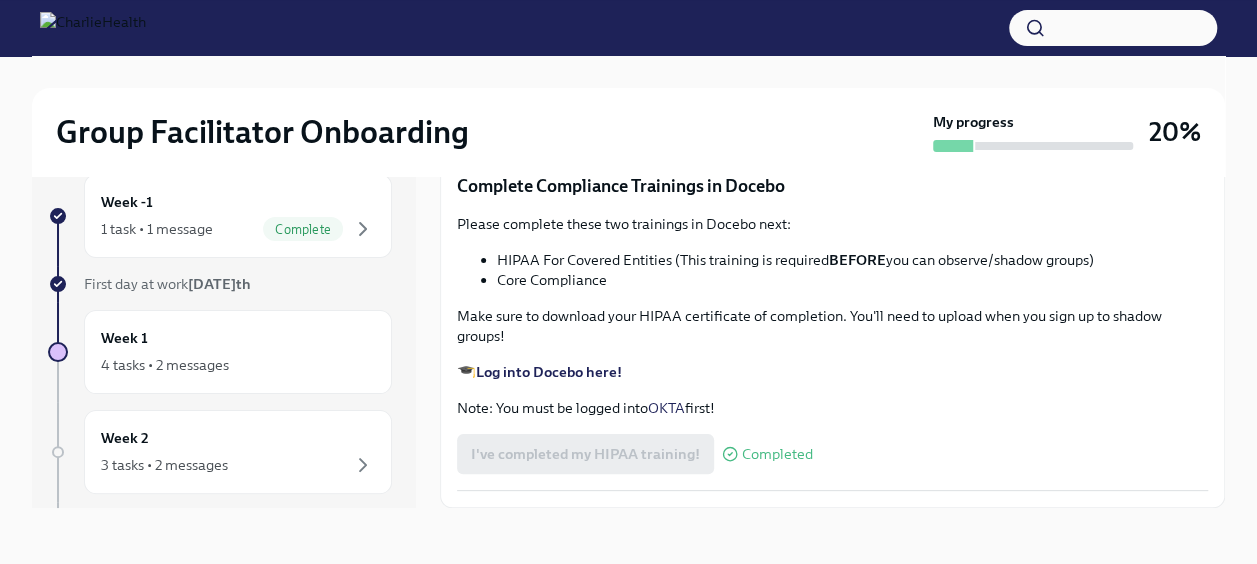 scroll, scrollTop: 3800, scrollLeft: 0, axis: vertical 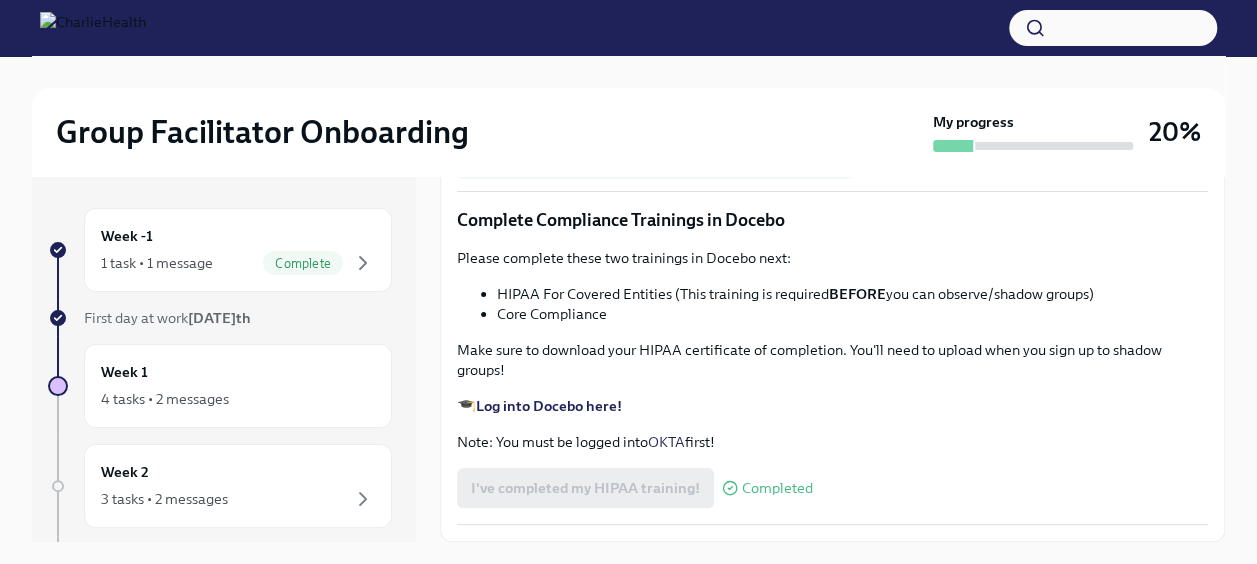 click on "Upload Pennsylvania Mandated Reporter Certificate" at bounding box center [654, 155] 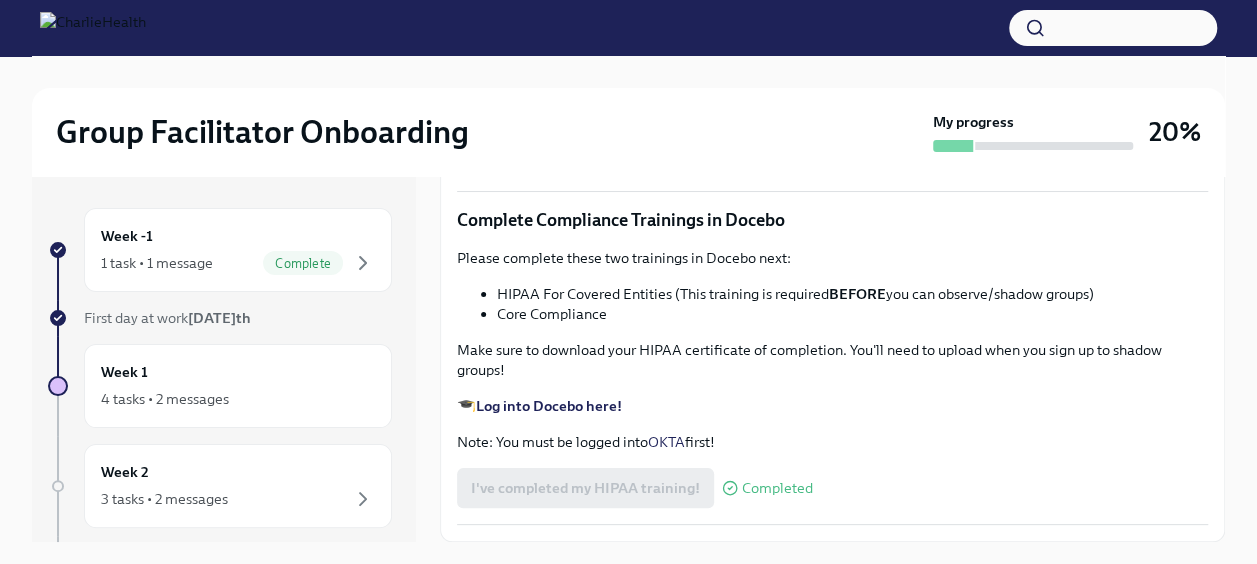 click on "Please complete these two trainings in Docebo next:" at bounding box center (832, 258) 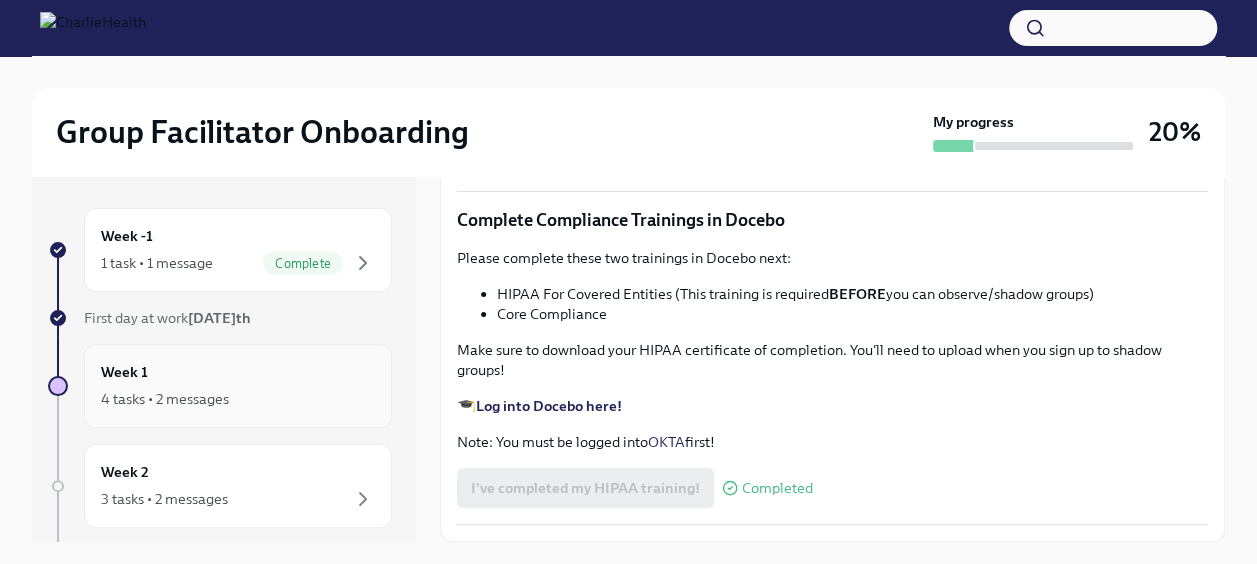 click on "4 tasks • 2 messages" at bounding box center [165, 399] 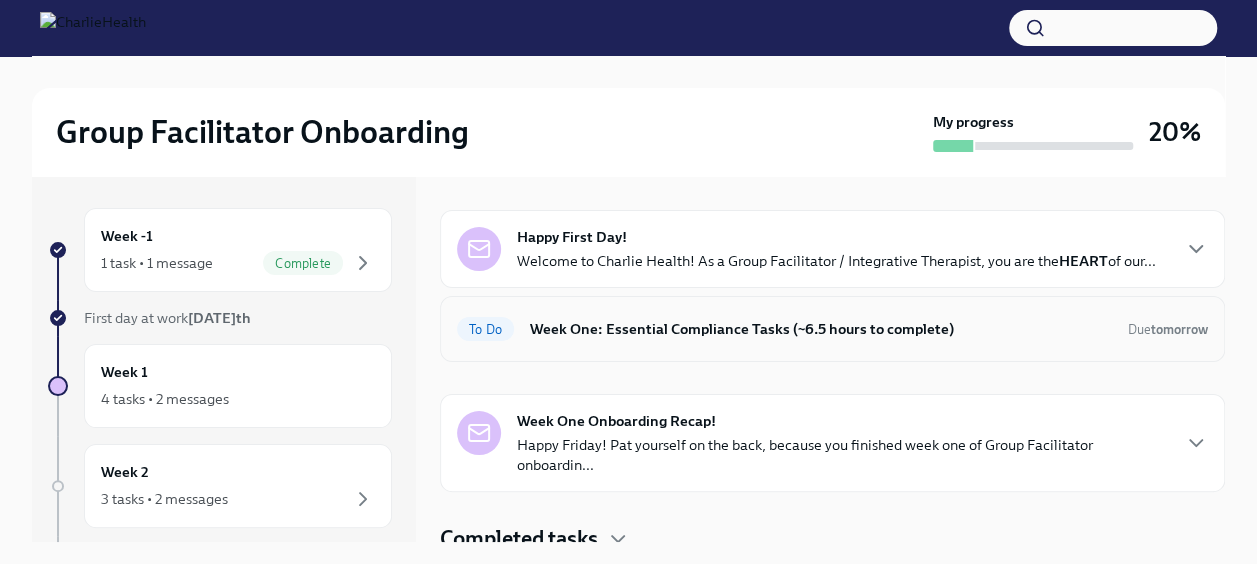 scroll, scrollTop: 88, scrollLeft: 0, axis: vertical 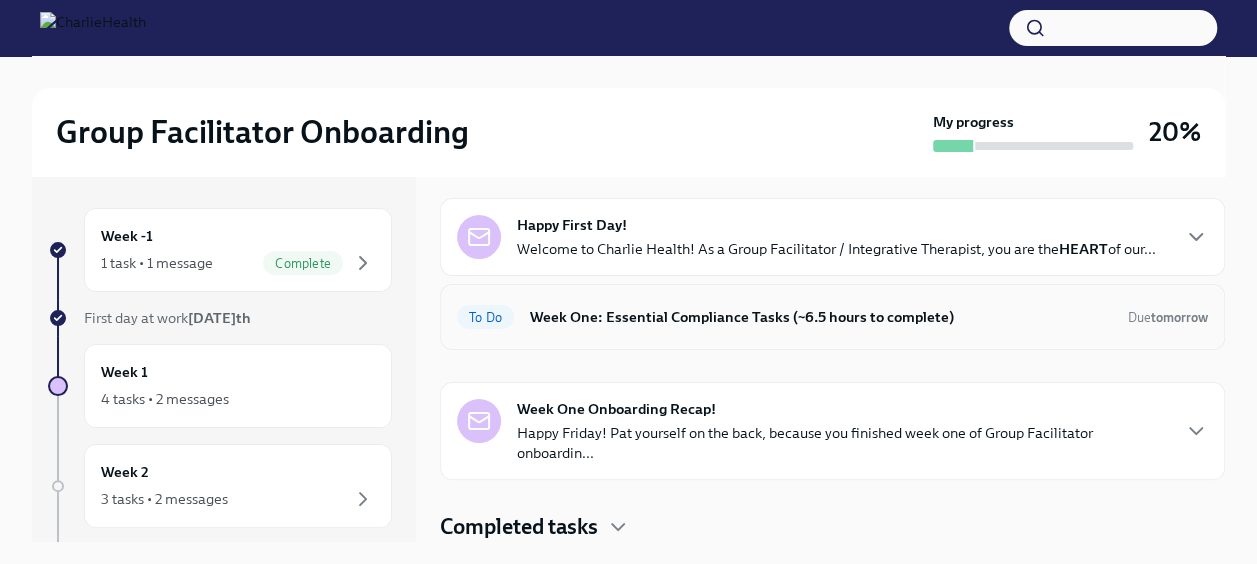 click on "Week One: Essential Compliance Tasks (~6.5 hours to complete)" at bounding box center (821, 317) 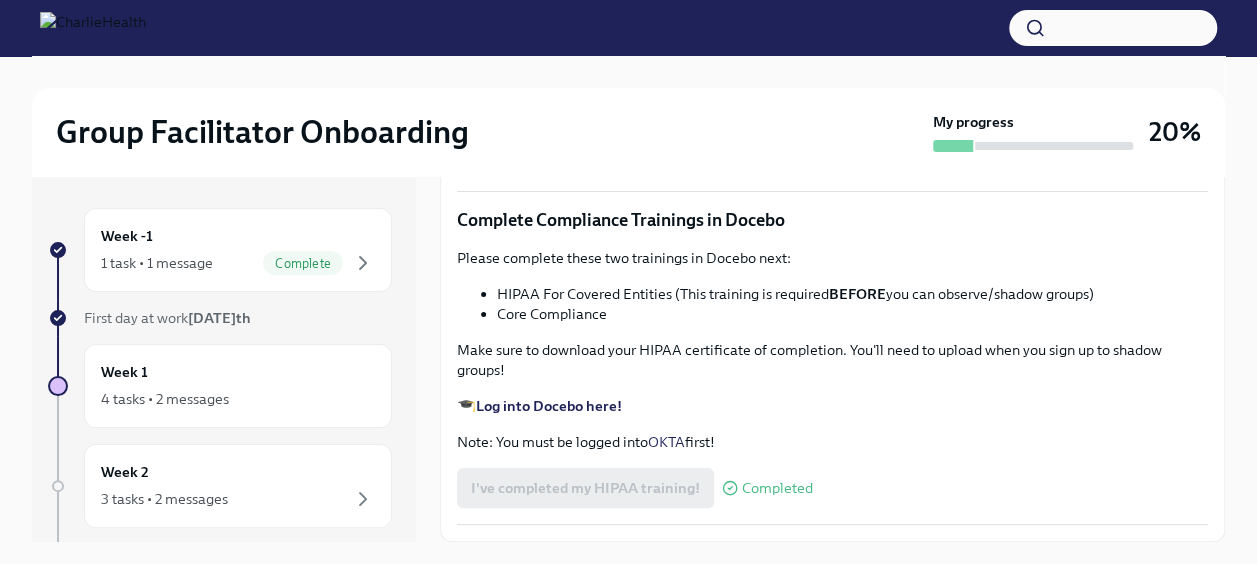 scroll, scrollTop: 4628, scrollLeft: 0, axis: vertical 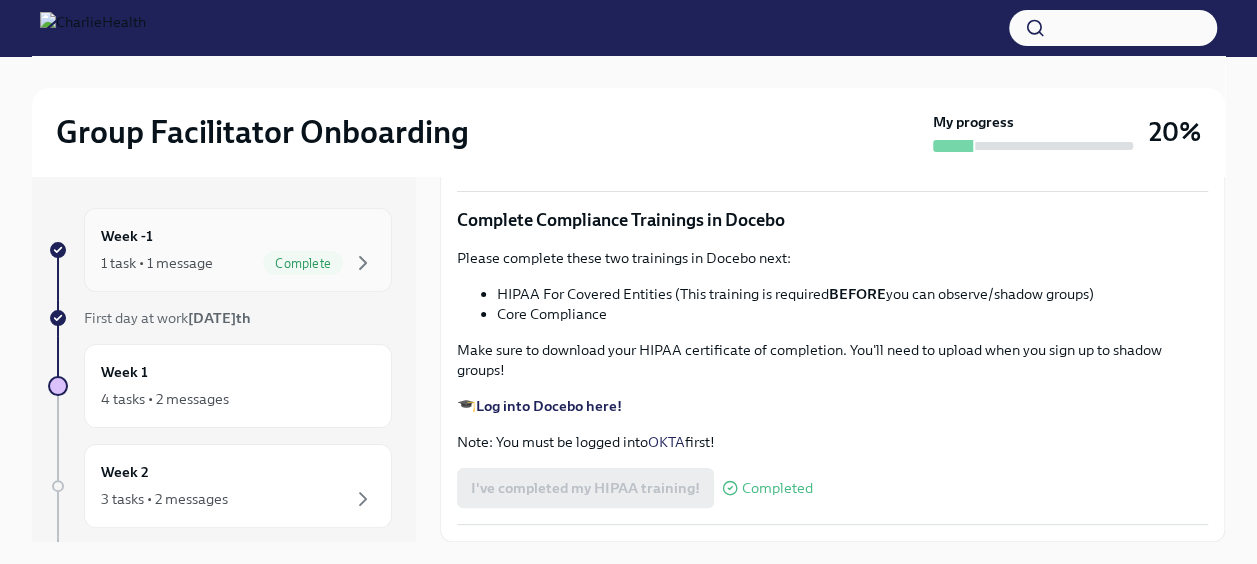 click on "Week -1 1 task • 1 message Complete" at bounding box center (238, 250) 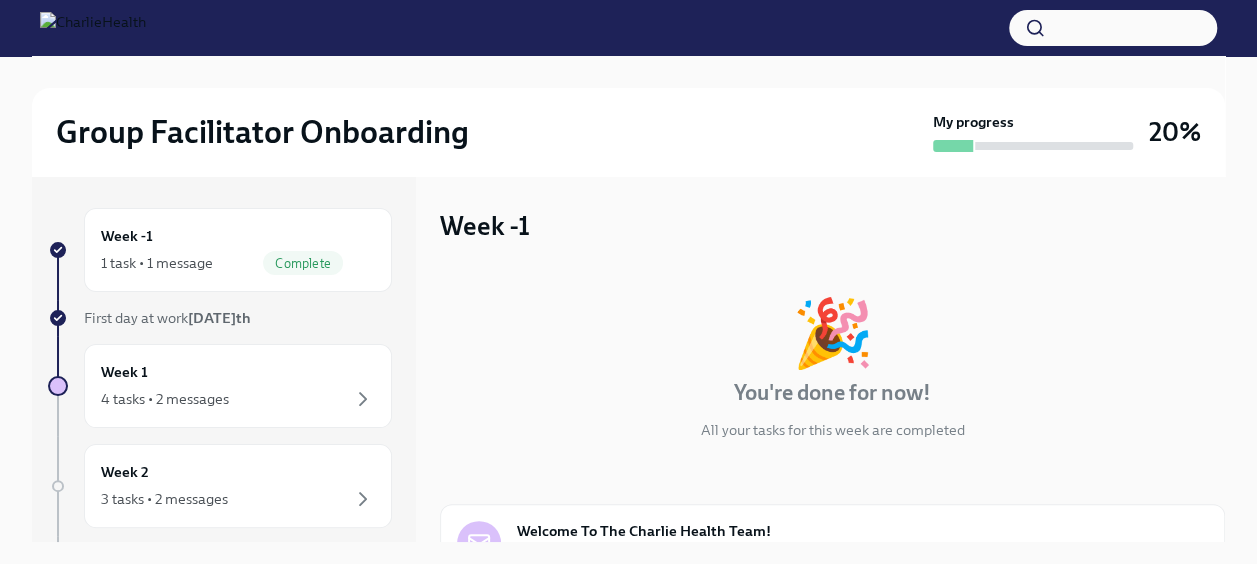 click at bounding box center [58, 386] 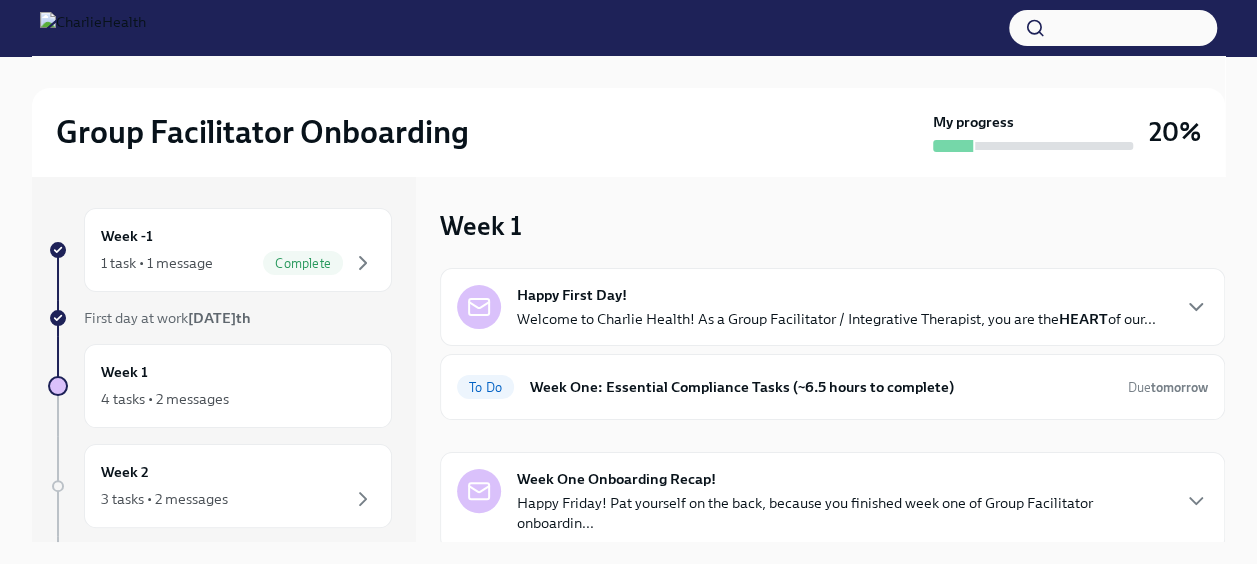 scroll, scrollTop: 88, scrollLeft: 0, axis: vertical 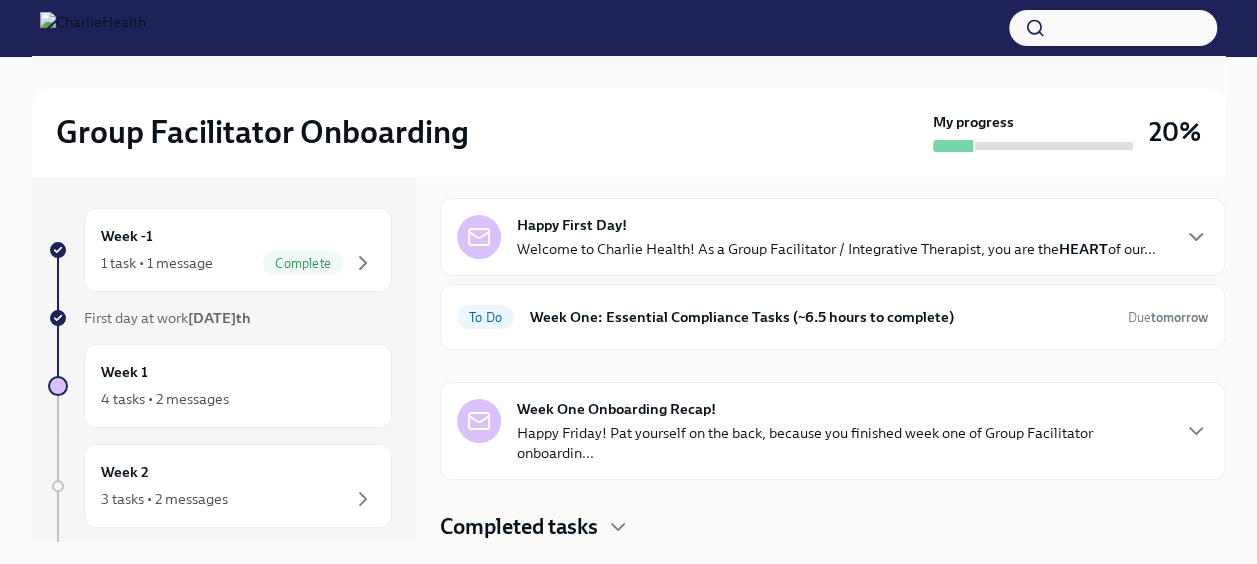 click on "Week One Onboarding Recap!" at bounding box center [616, 409] 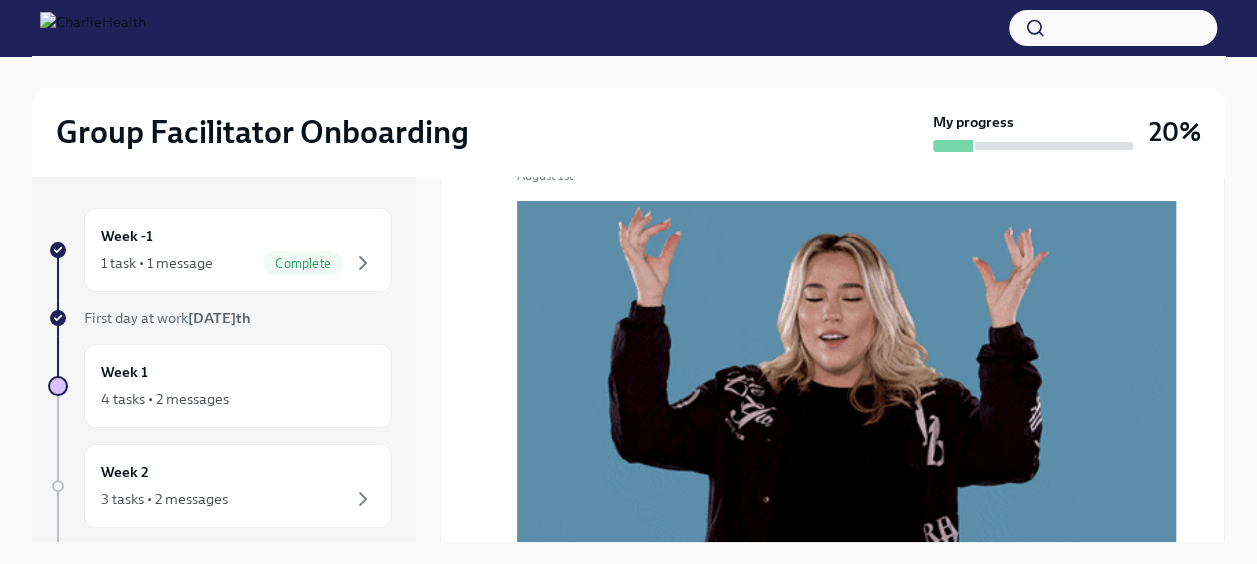 scroll, scrollTop: 313, scrollLeft: 0, axis: vertical 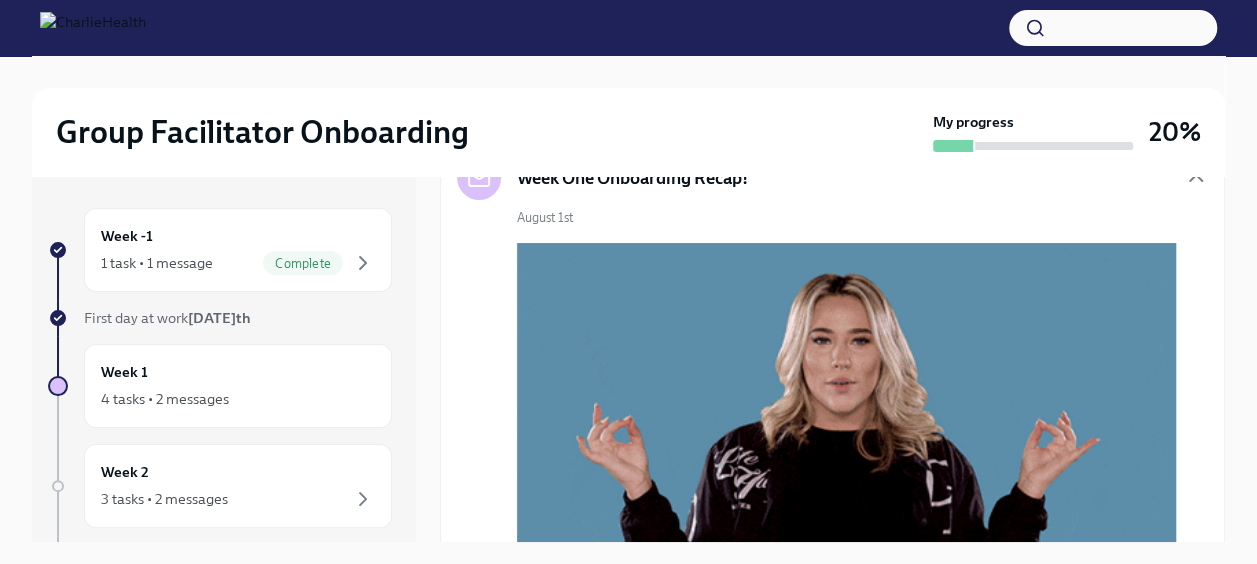 click at bounding box center (846, 428) 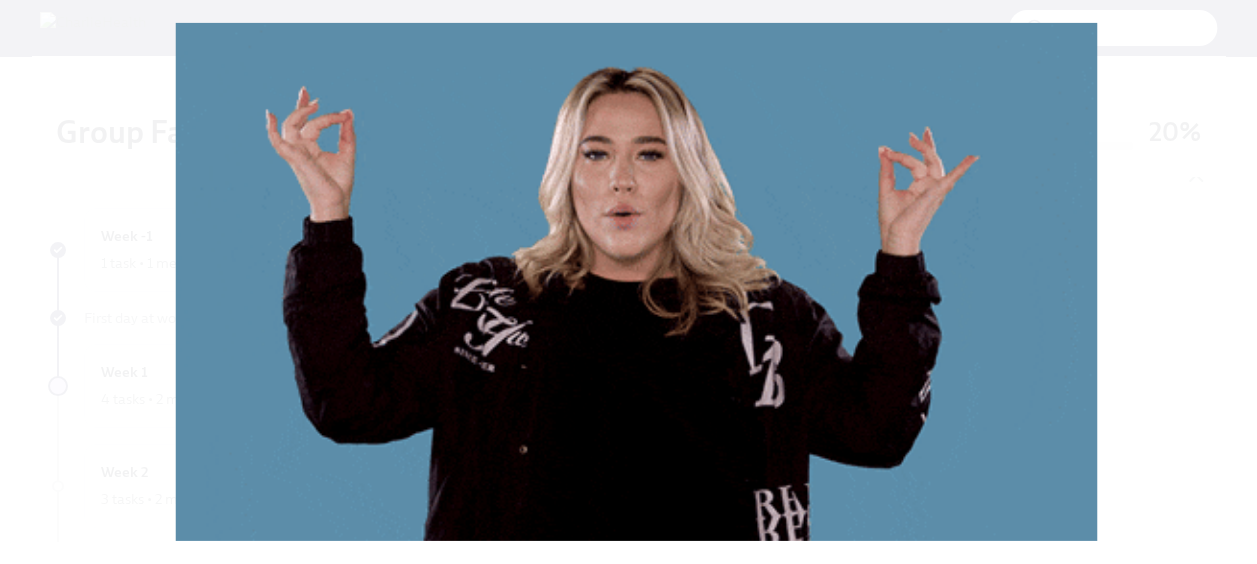 click at bounding box center [628, 282] 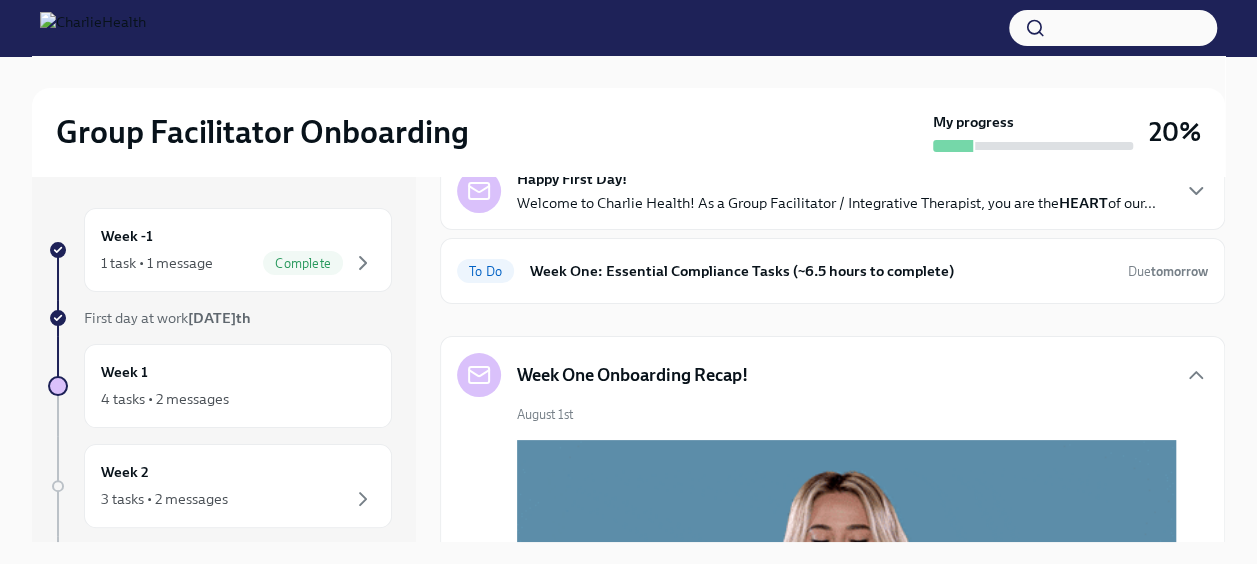 scroll, scrollTop: 113, scrollLeft: 0, axis: vertical 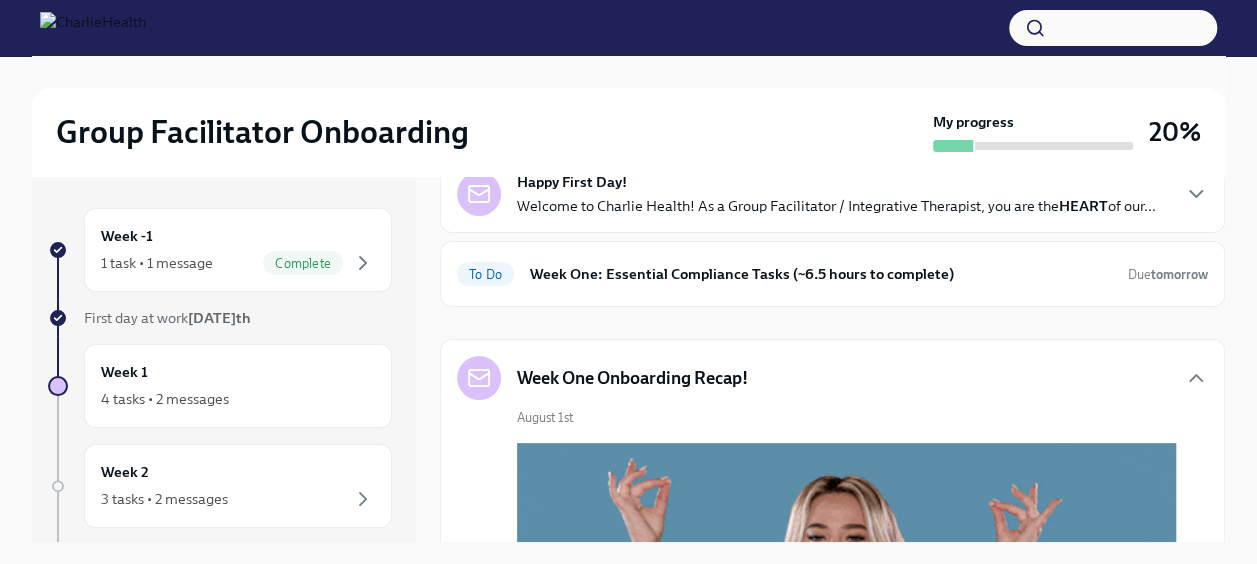 click 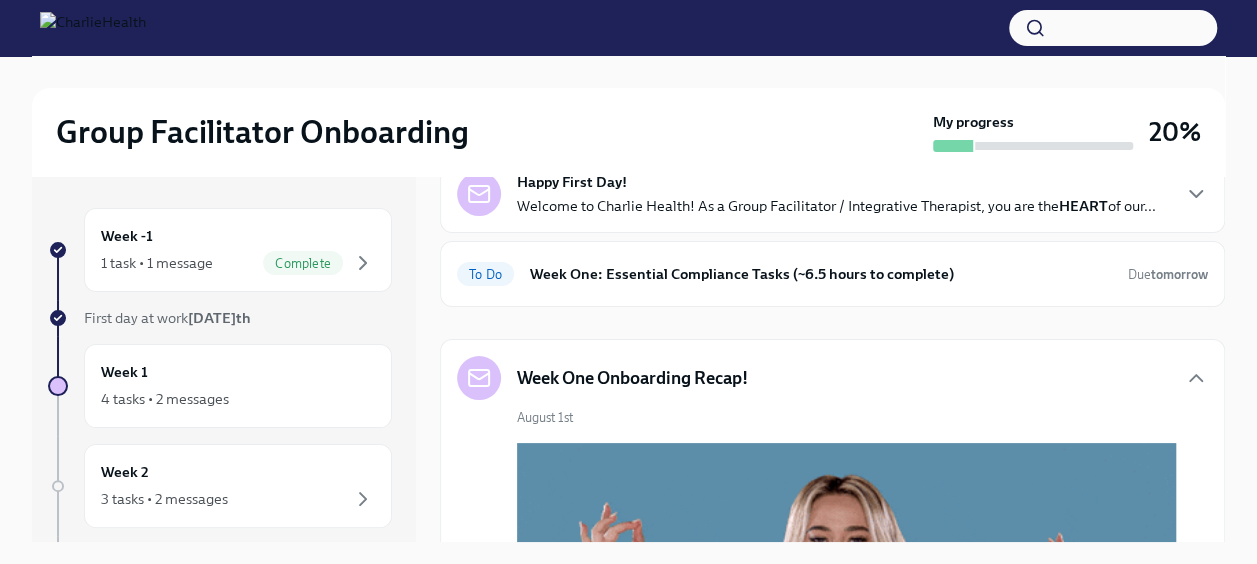 scroll, scrollTop: 88, scrollLeft: 0, axis: vertical 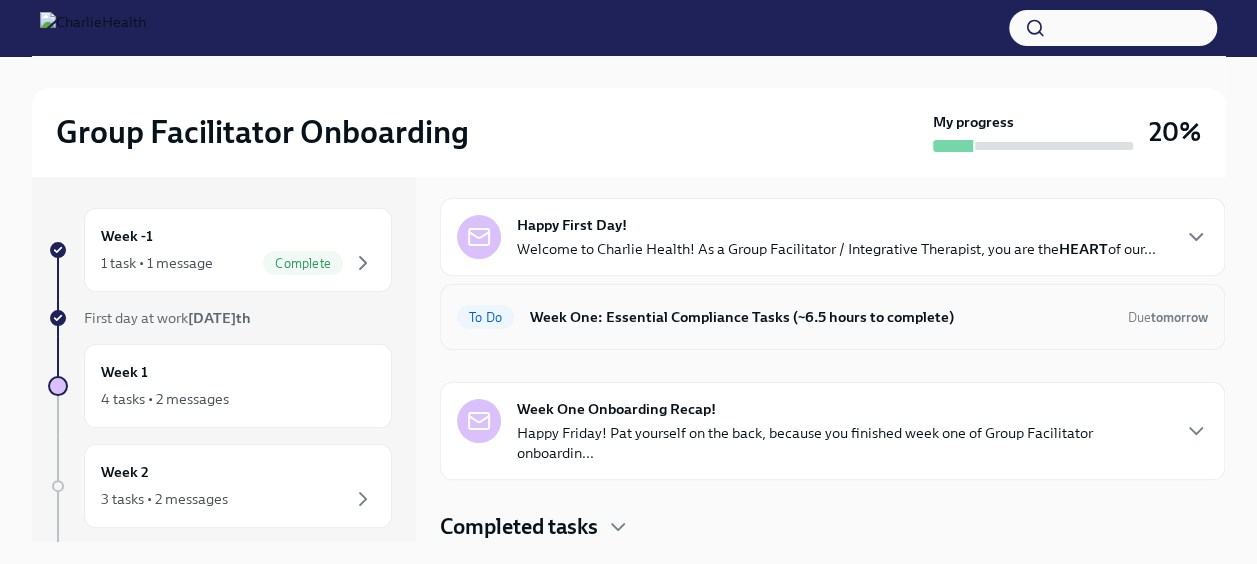 click on "To Do" at bounding box center (485, 317) 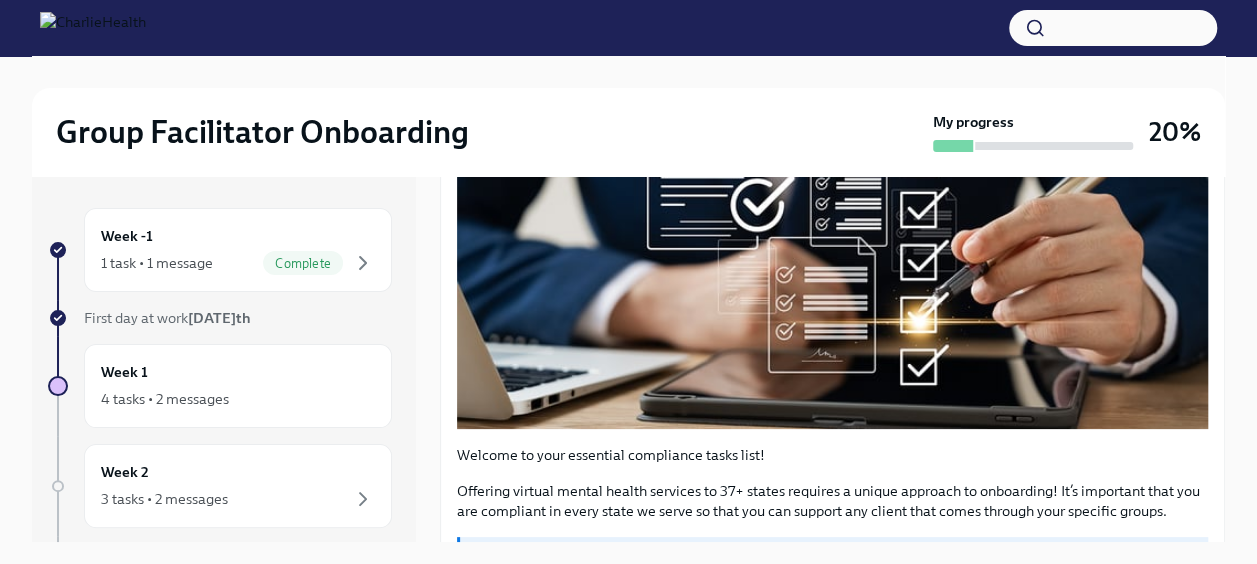 click at bounding box center (832, 233) 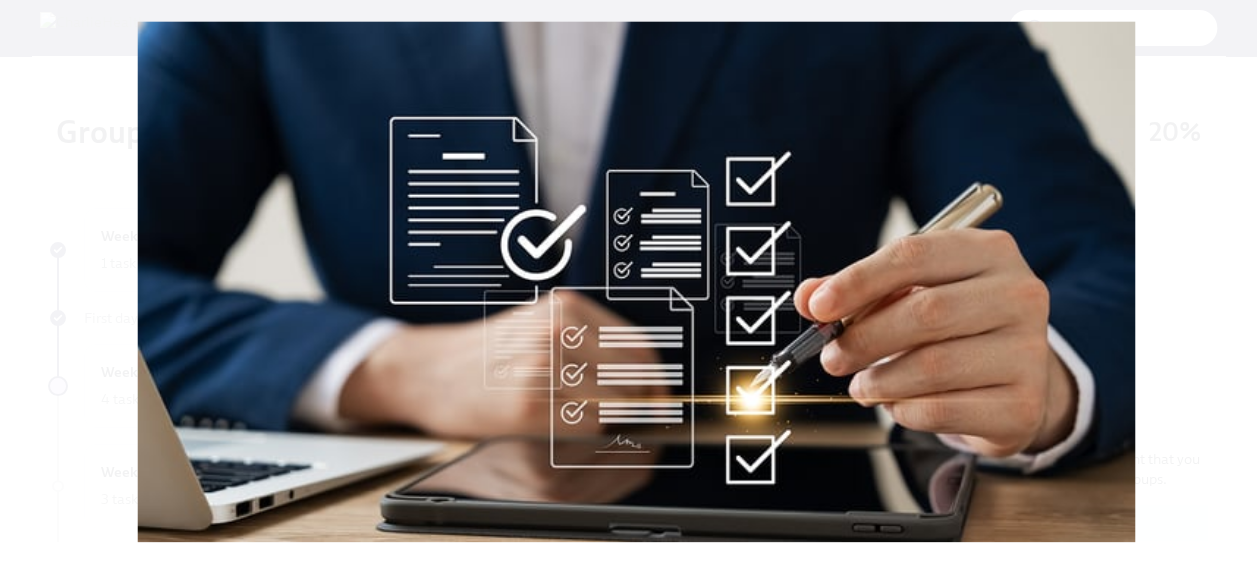 click at bounding box center (628, 282) 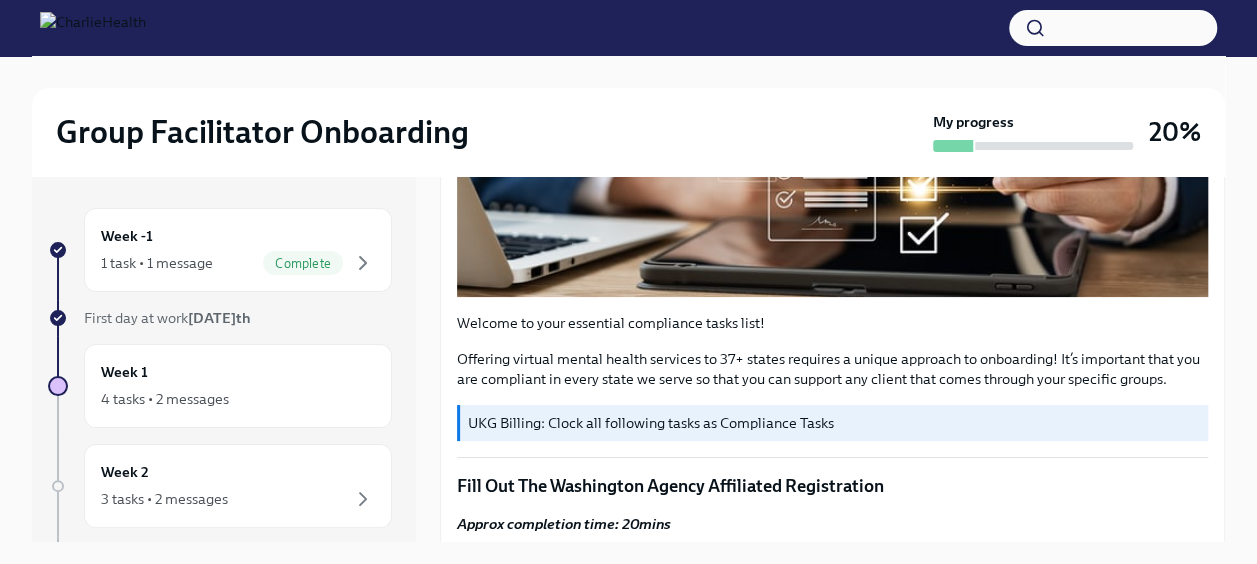 scroll, scrollTop: 600, scrollLeft: 0, axis: vertical 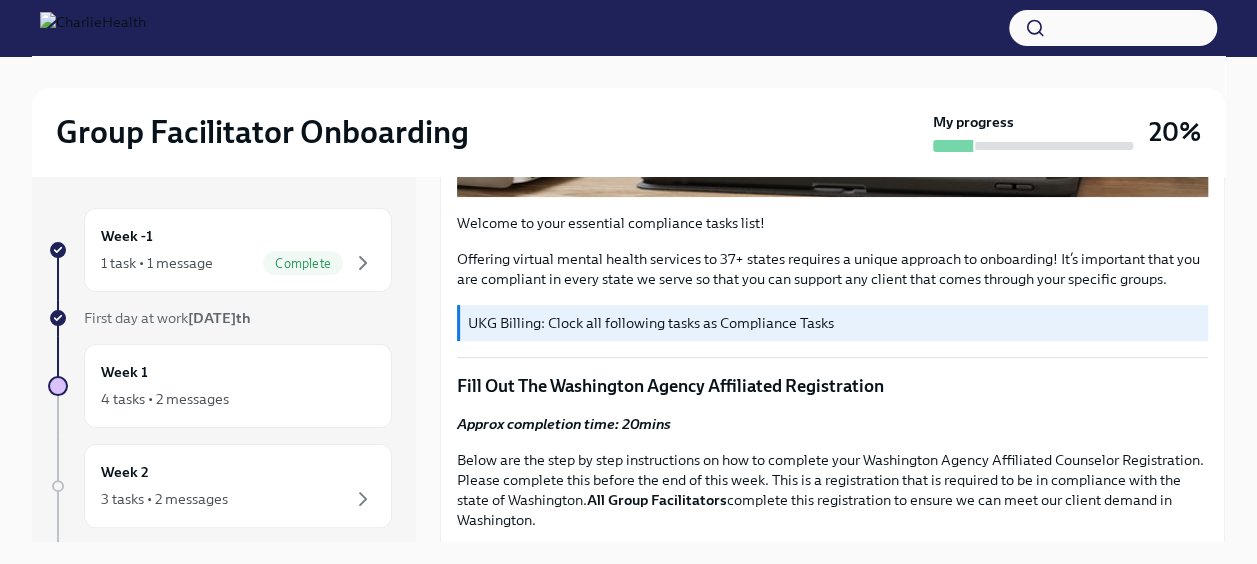 click on "UKG Billing: Clock all following tasks as Compliance Tasks" at bounding box center (834, 323) 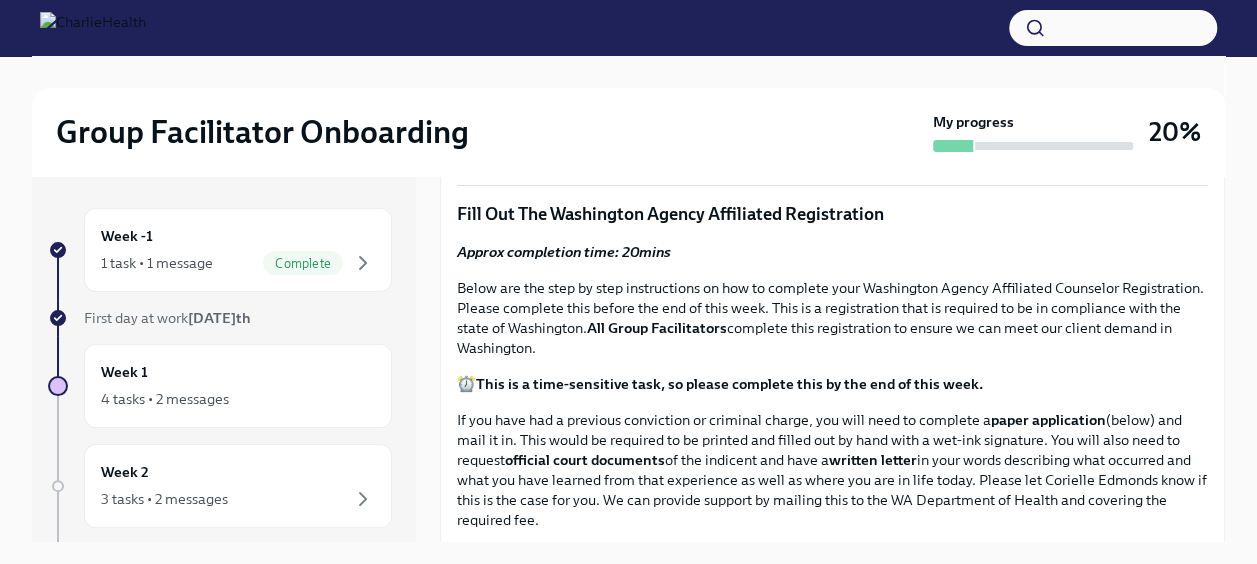 scroll, scrollTop: 800, scrollLeft: 0, axis: vertical 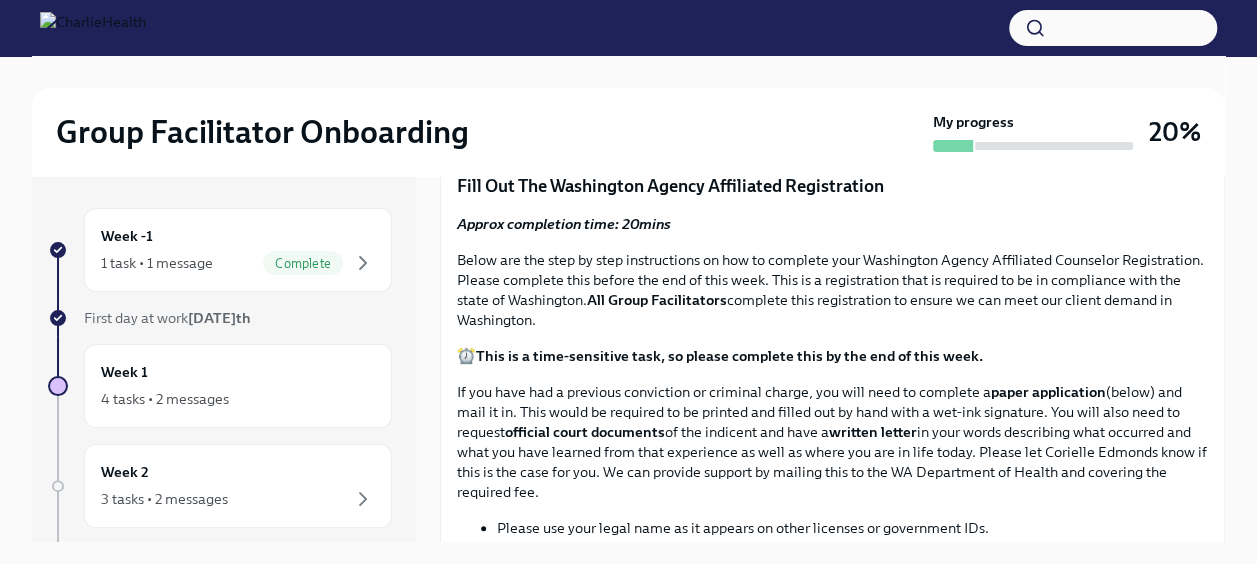 click on "This is a time-sensitive task, so please complete this by the end of this week." at bounding box center [729, 356] 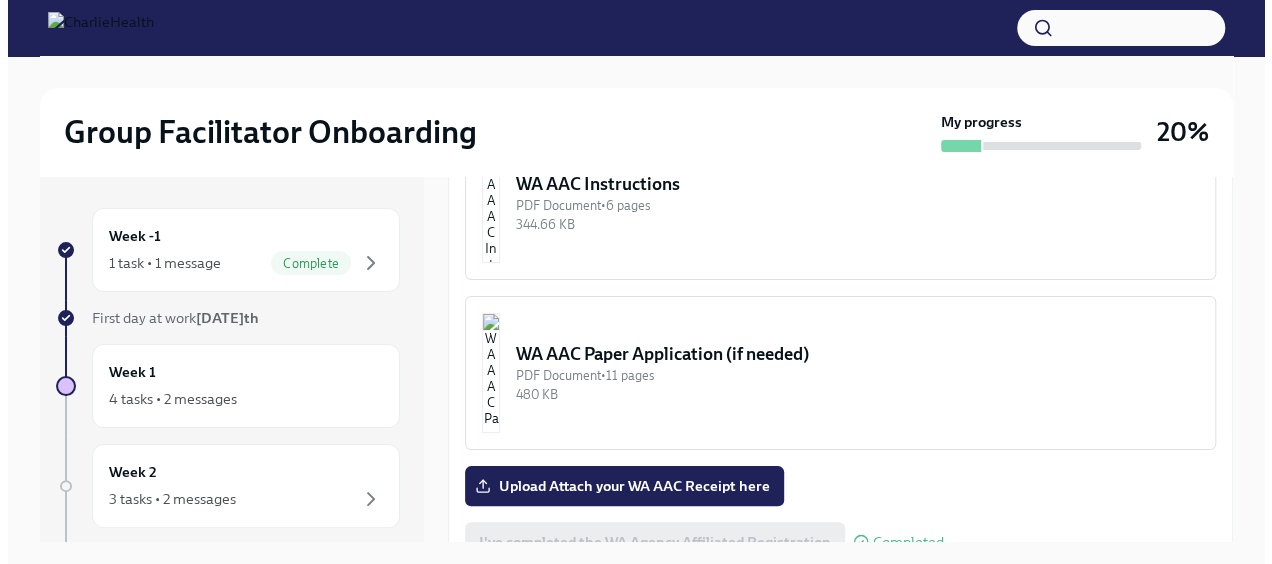 scroll, scrollTop: 1700, scrollLeft: 0, axis: vertical 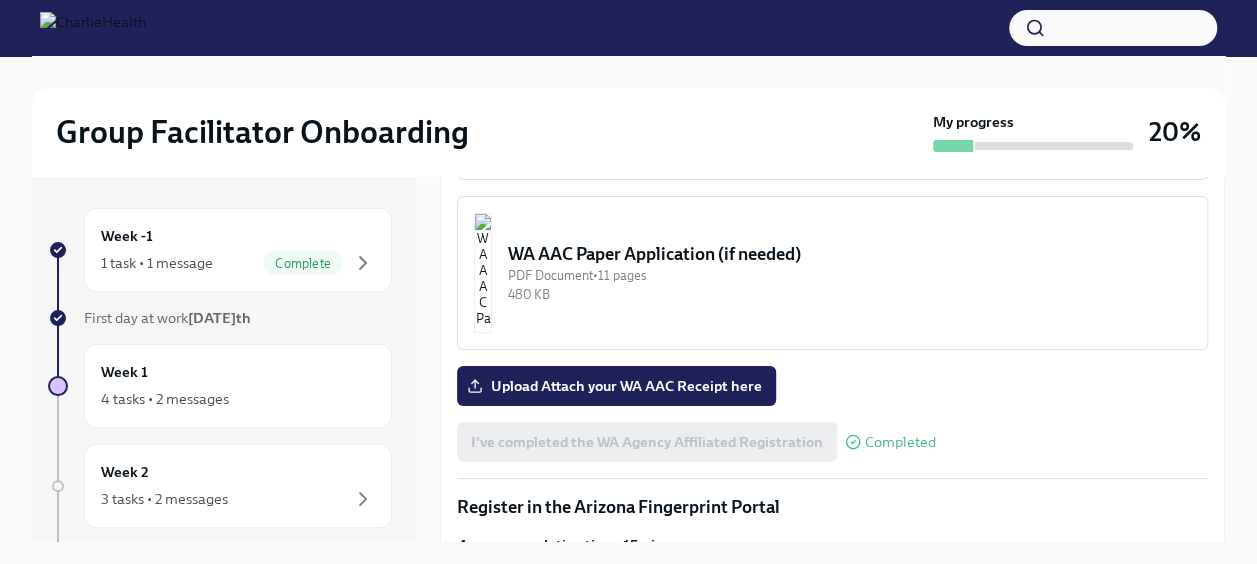 click on "PDF Document  •  11 pages" at bounding box center (849, 275) 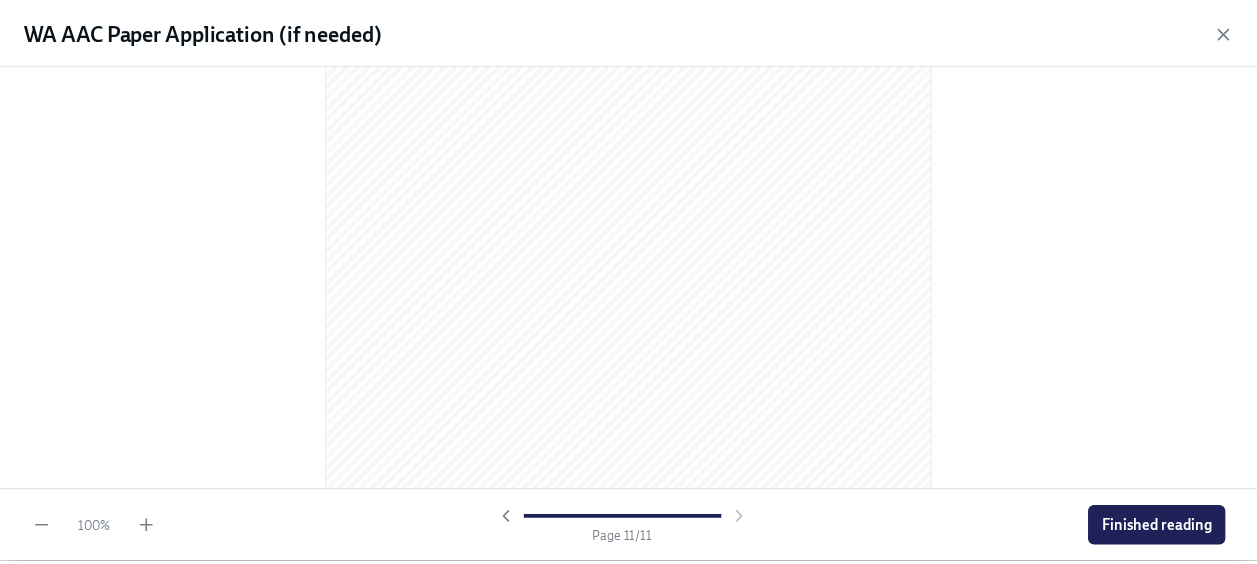 scroll, scrollTop: 8496, scrollLeft: 0, axis: vertical 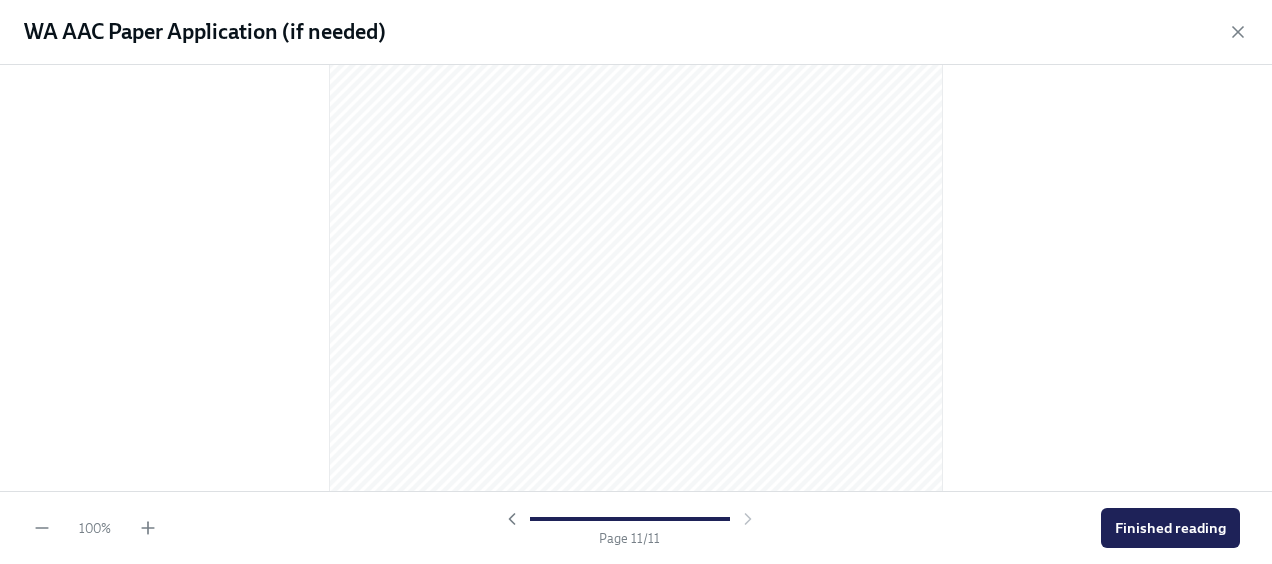 click on "Finished reading" at bounding box center (1170, 528) 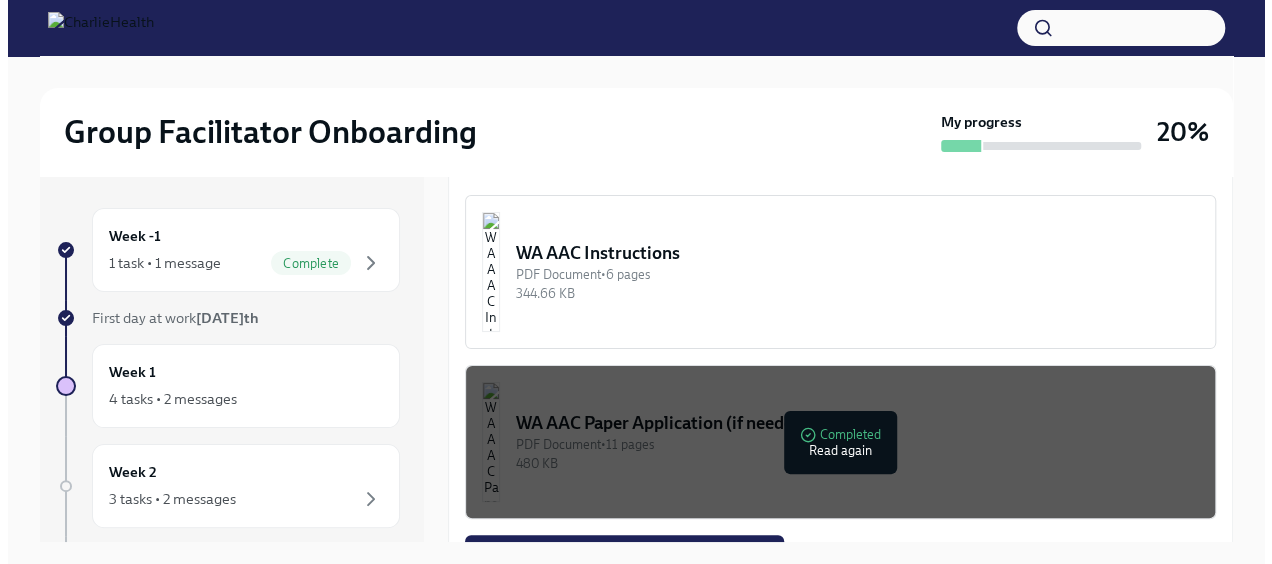 scroll, scrollTop: 1500, scrollLeft: 0, axis: vertical 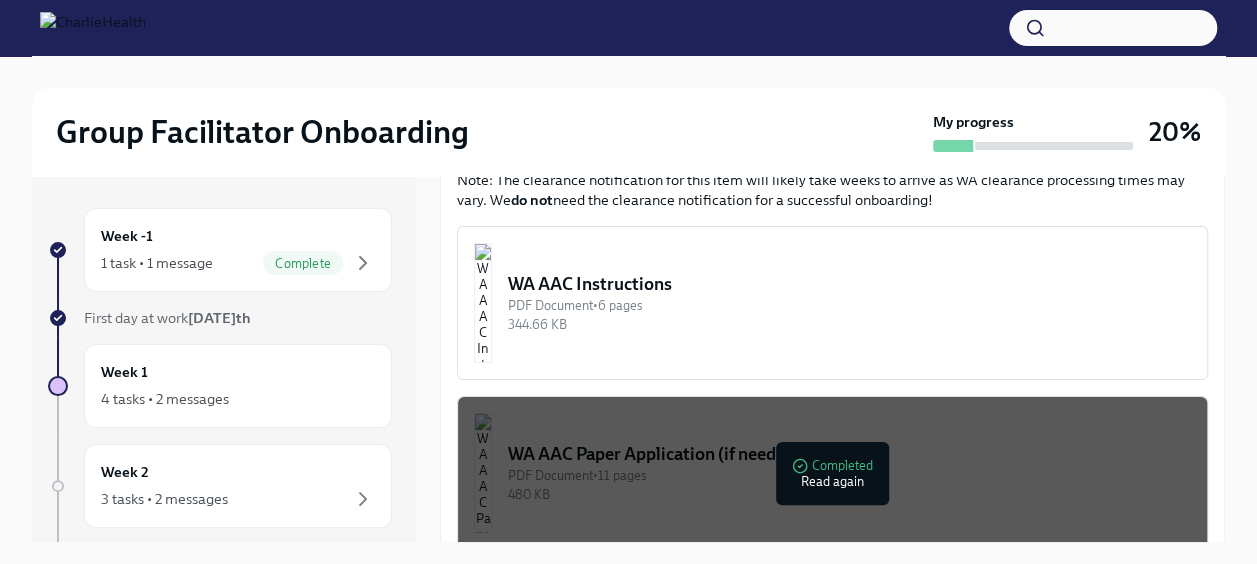 click on "PDF Document  •  6 pages" at bounding box center (849, 305) 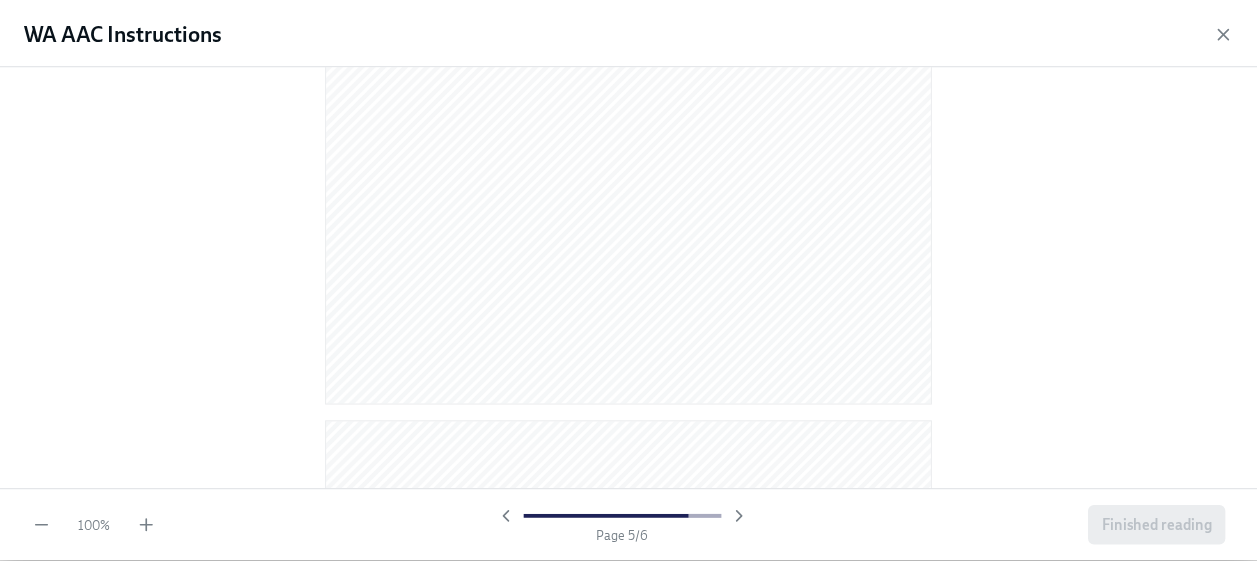 scroll, scrollTop: 4448, scrollLeft: 0, axis: vertical 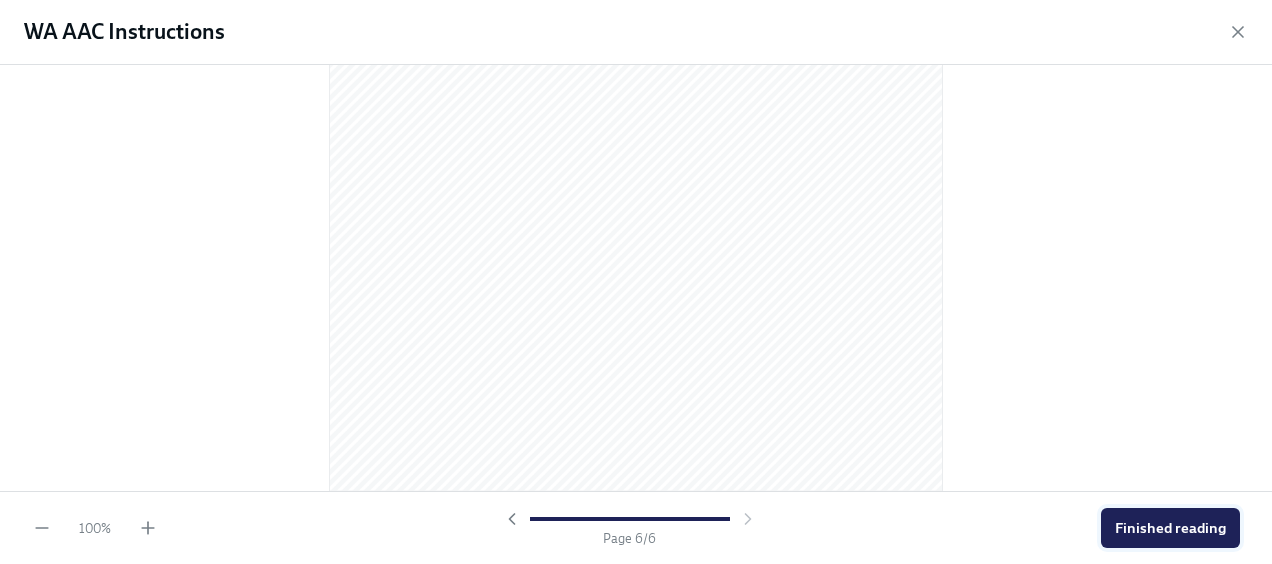 click on "Finished reading" at bounding box center [1170, 528] 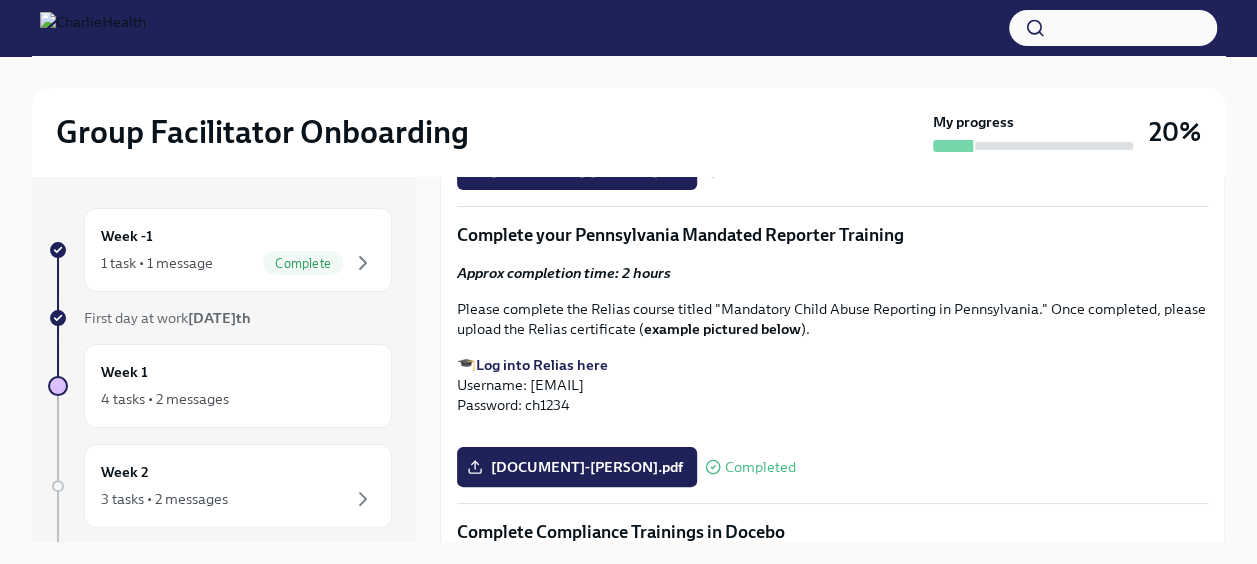 scroll, scrollTop: 3400, scrollLeft: 0, axis: vertical 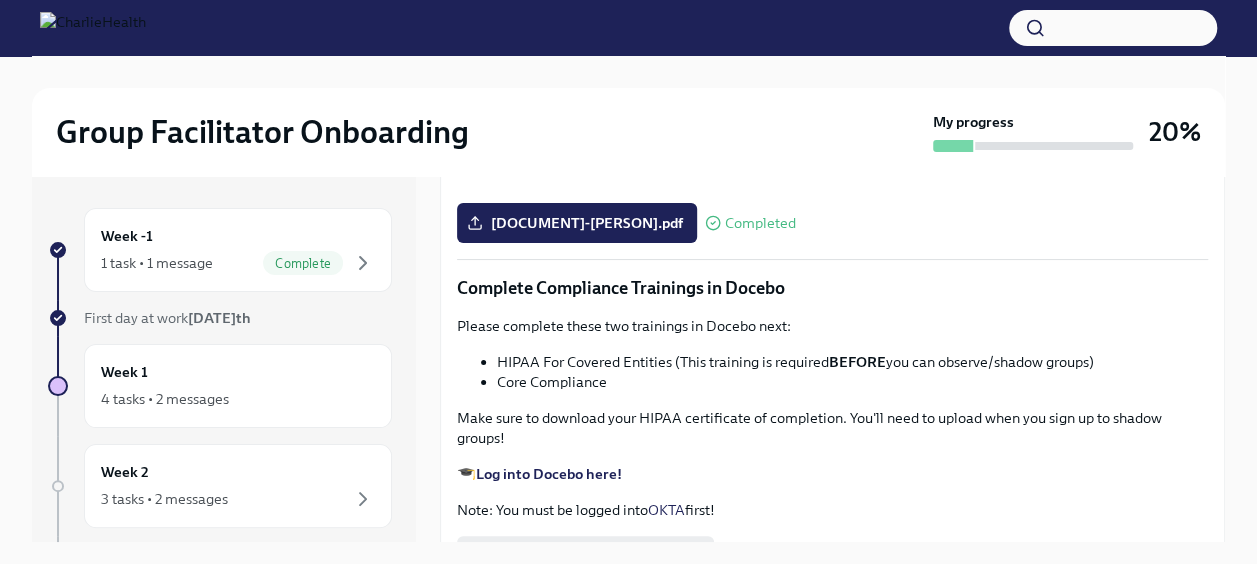 click at bounding box center [832, -110] 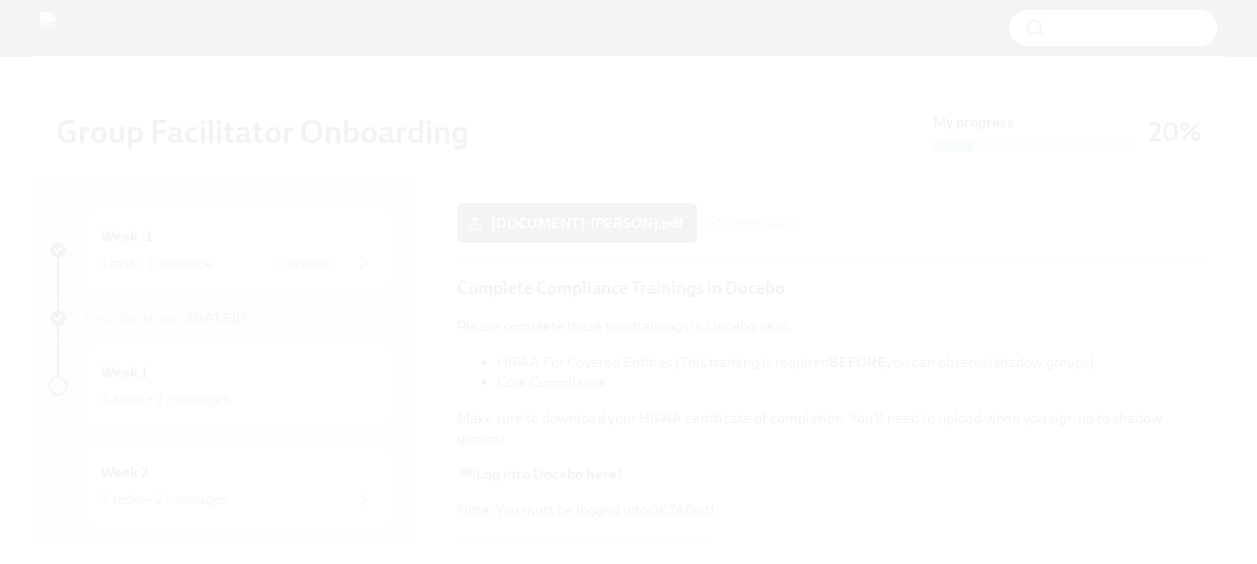 click at bounding box center (628, 282) 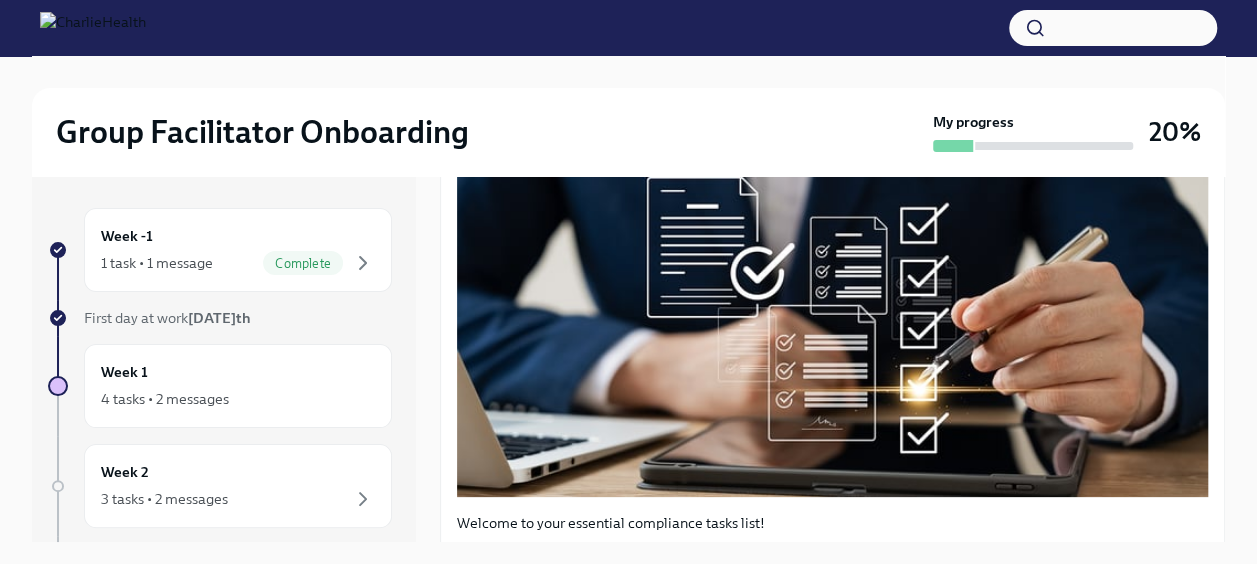 scroll, scrollTop: 0, scrollLeft: 0, axis: both 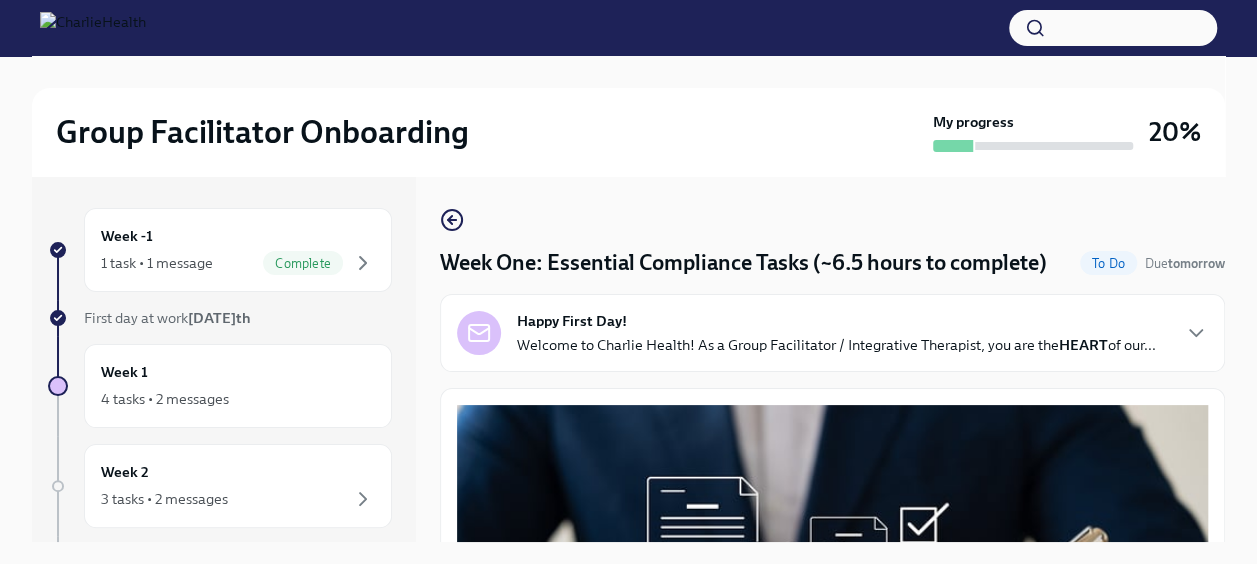 click on "To Do" at bounding box center (1108, 263) 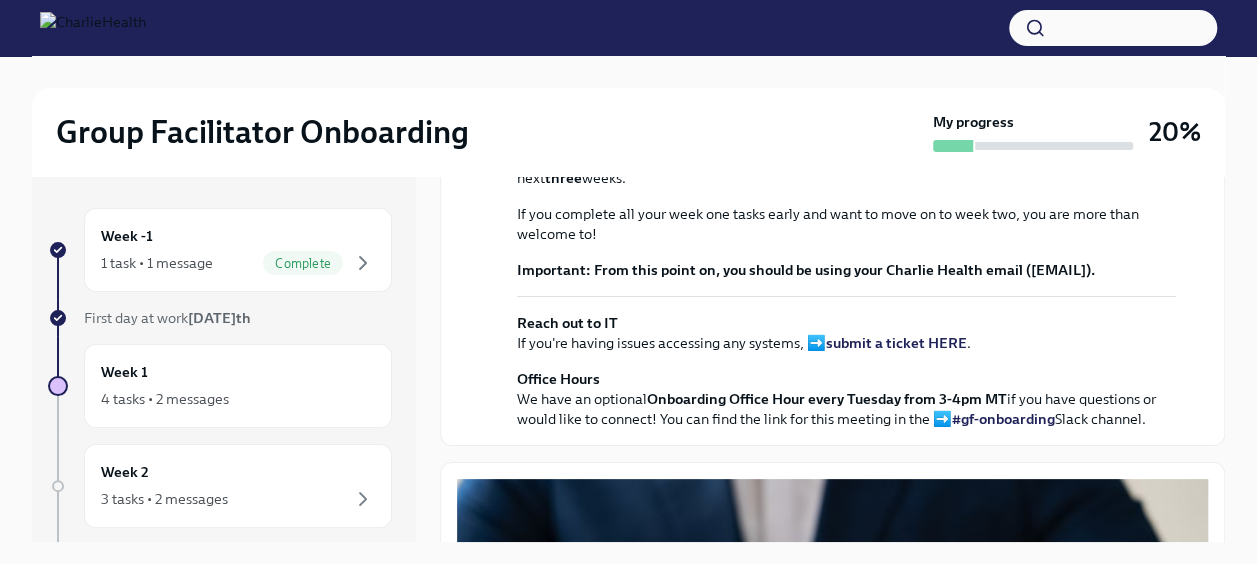 scroll, scrollTop: 500, scrollLeft: 0, axis: vertical 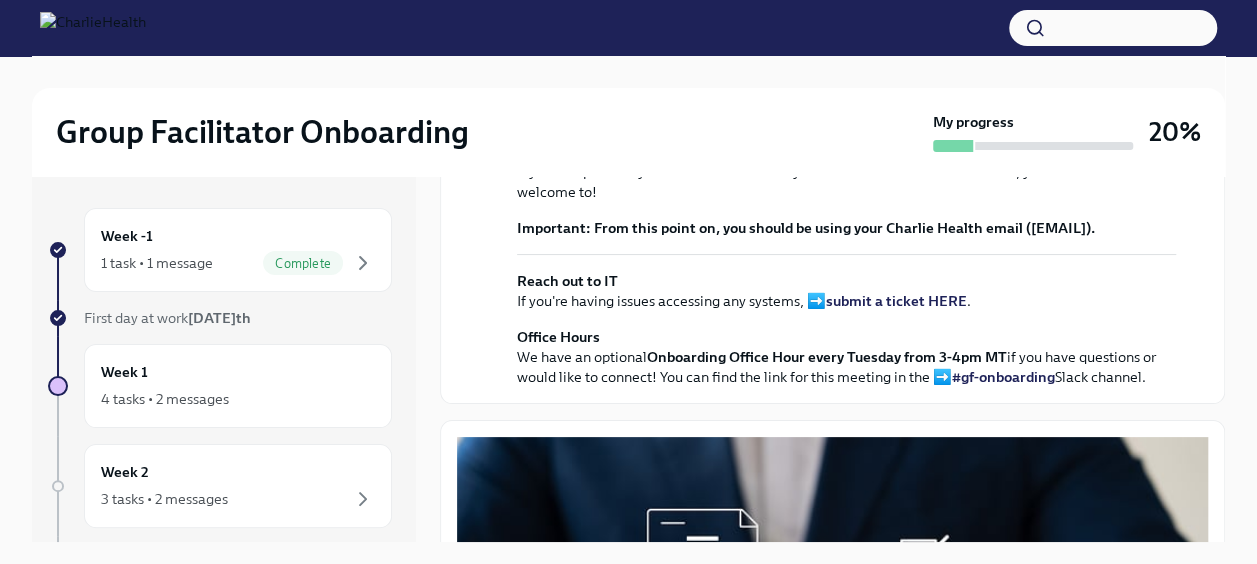 click on "view the FULL onboarding plan HERE" at bounding box center [811, 116] 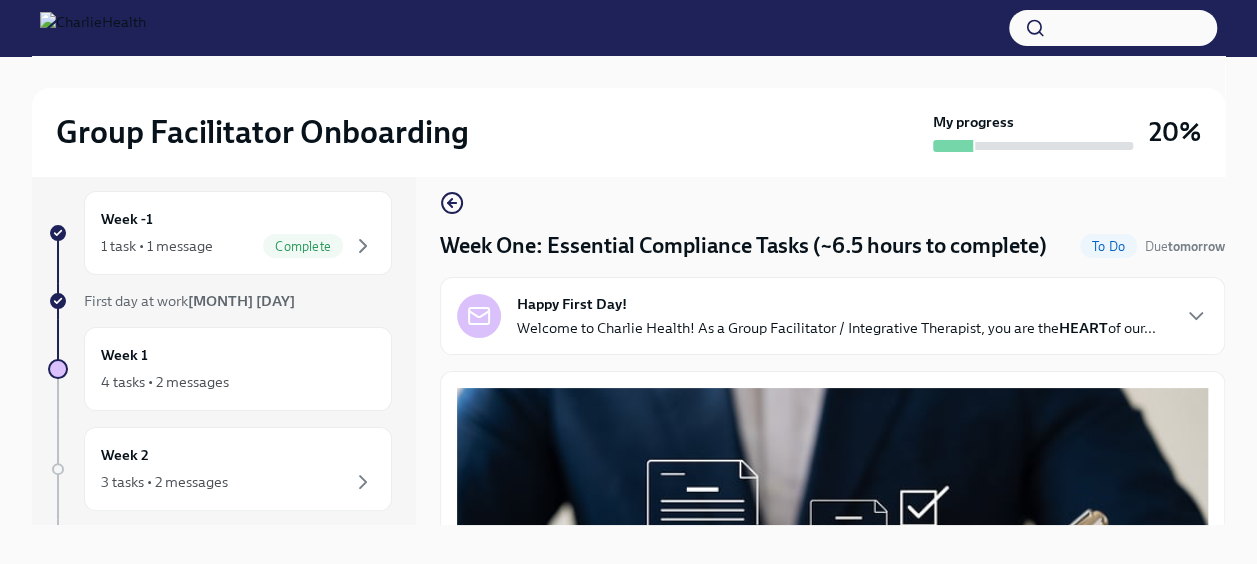 scroll, scrollTop: 34, scrollLeft: 0, axis: vertical 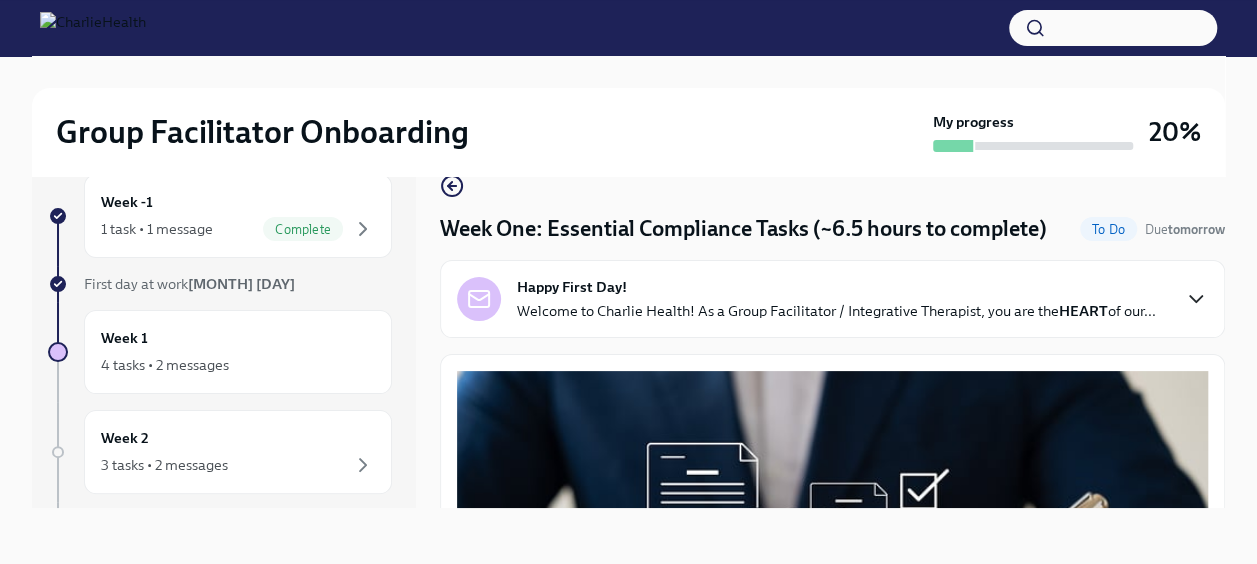 click 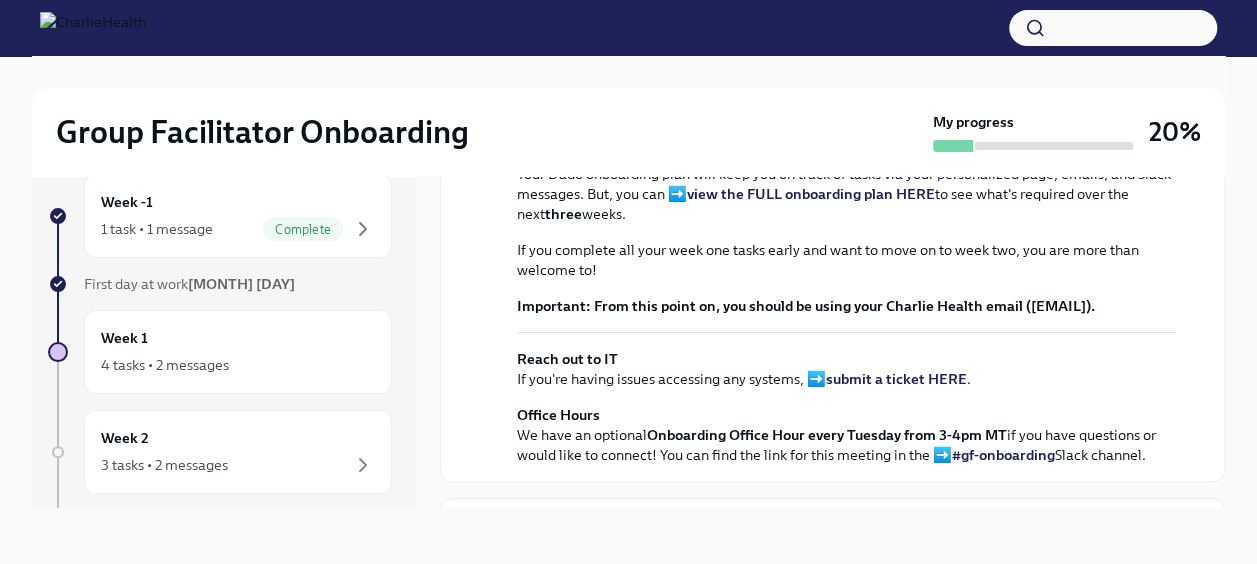 scroll, scrollTop: 700, scrollLeft: 0, axis: vertical 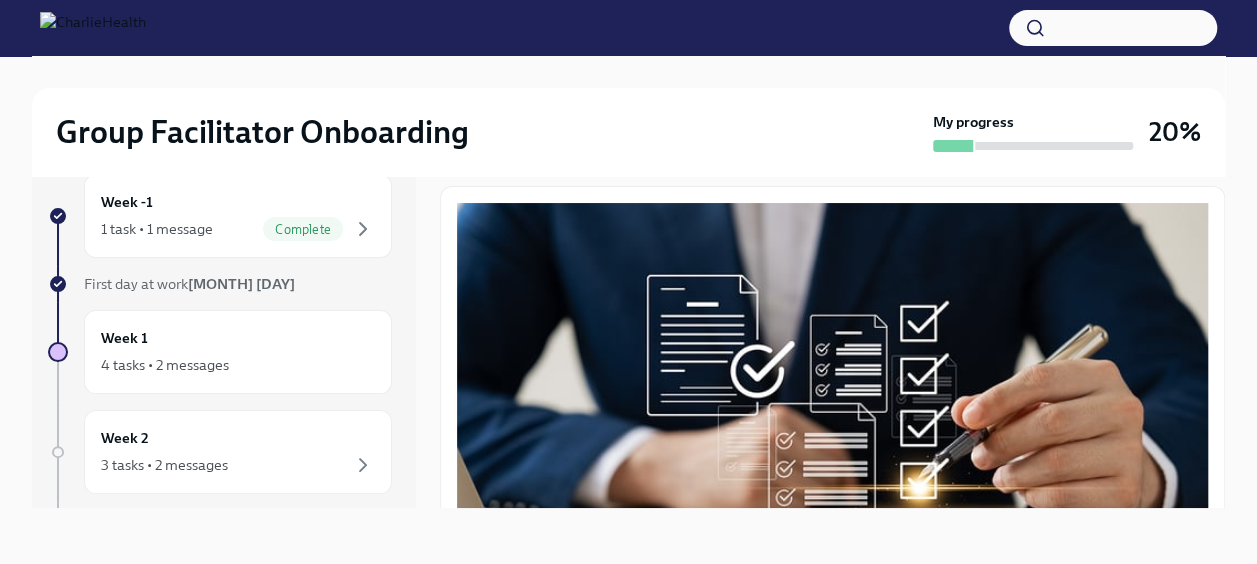 click on "submit a ticket HERE" at bounding box center [896, 67] 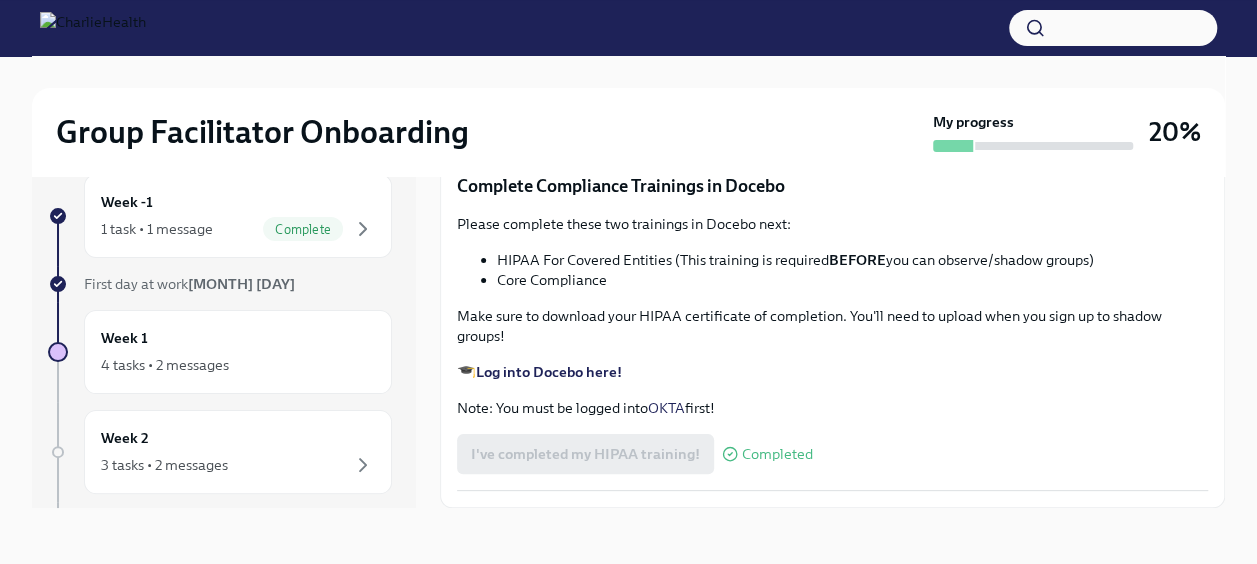 scroll, scrollTop: 5200, scrollLeft: 0, axis: vertical 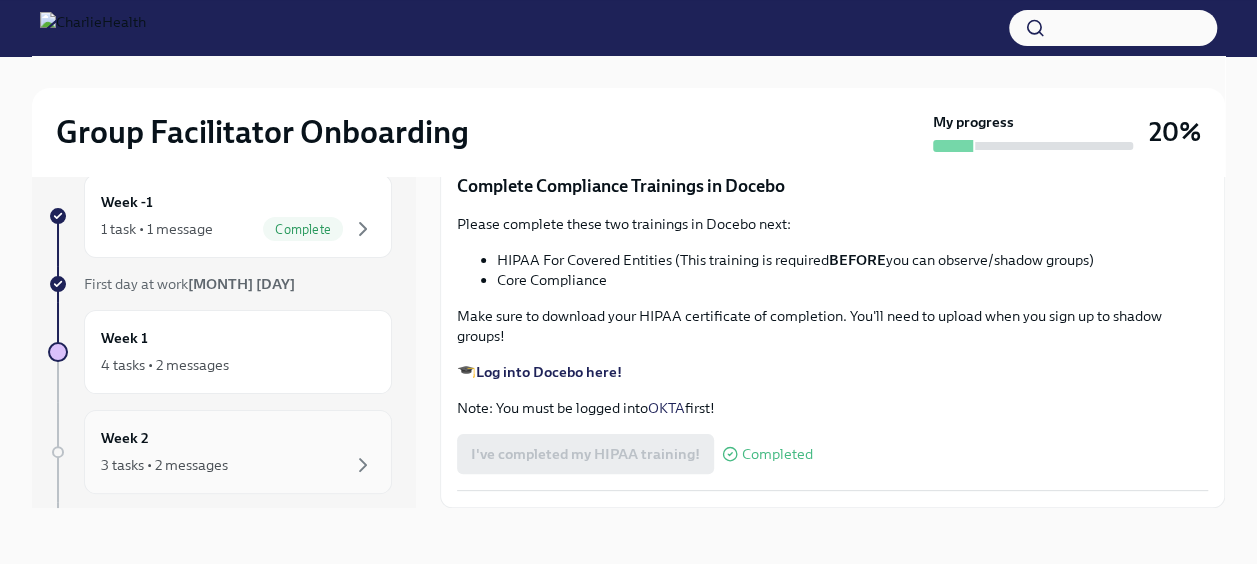 click on "Week 2 3 tasks • 2 messages" at bounding box center (238, 452) 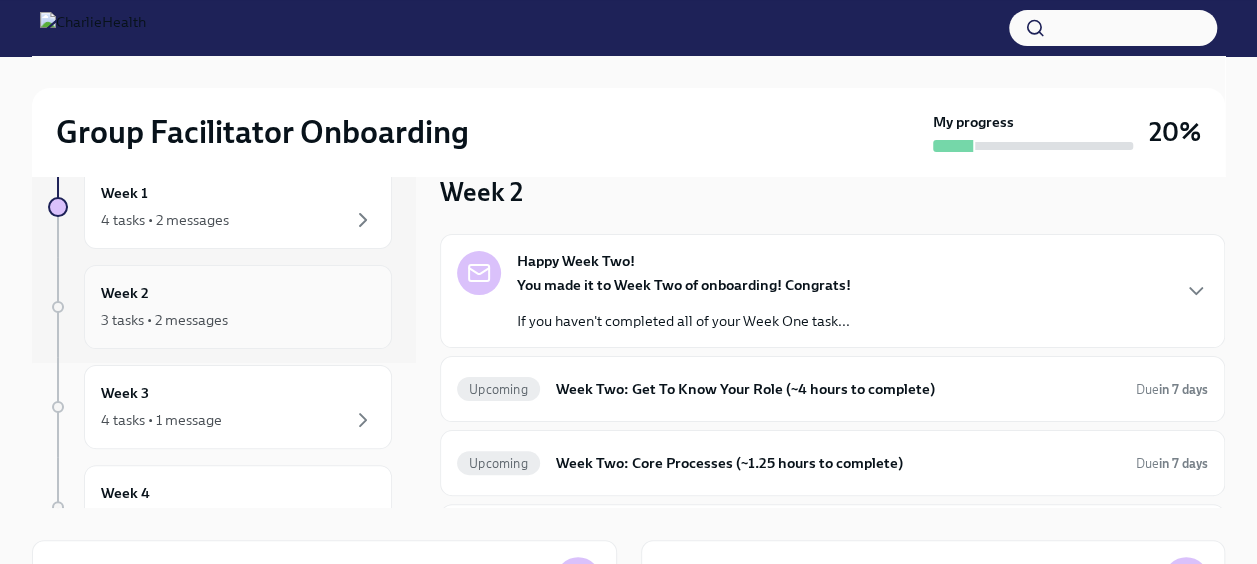 scroll, scrollTop: 100, scrollLeft: 0, axis: vertical 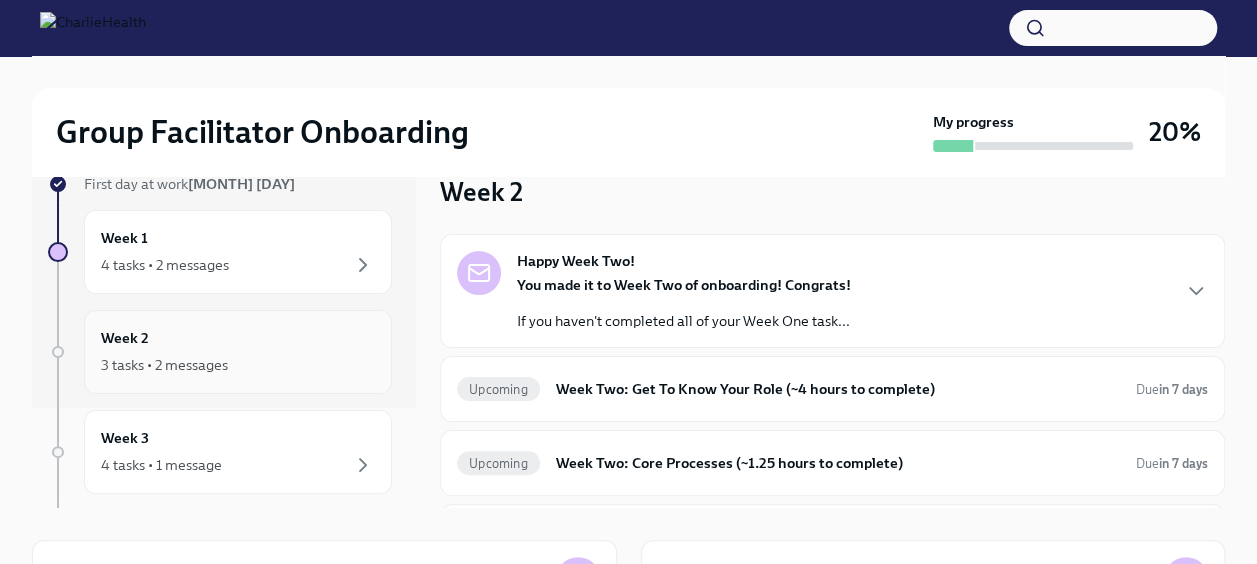 click on "Week 2 3 tasks • 2 messages" at bounding box center (238, 352) 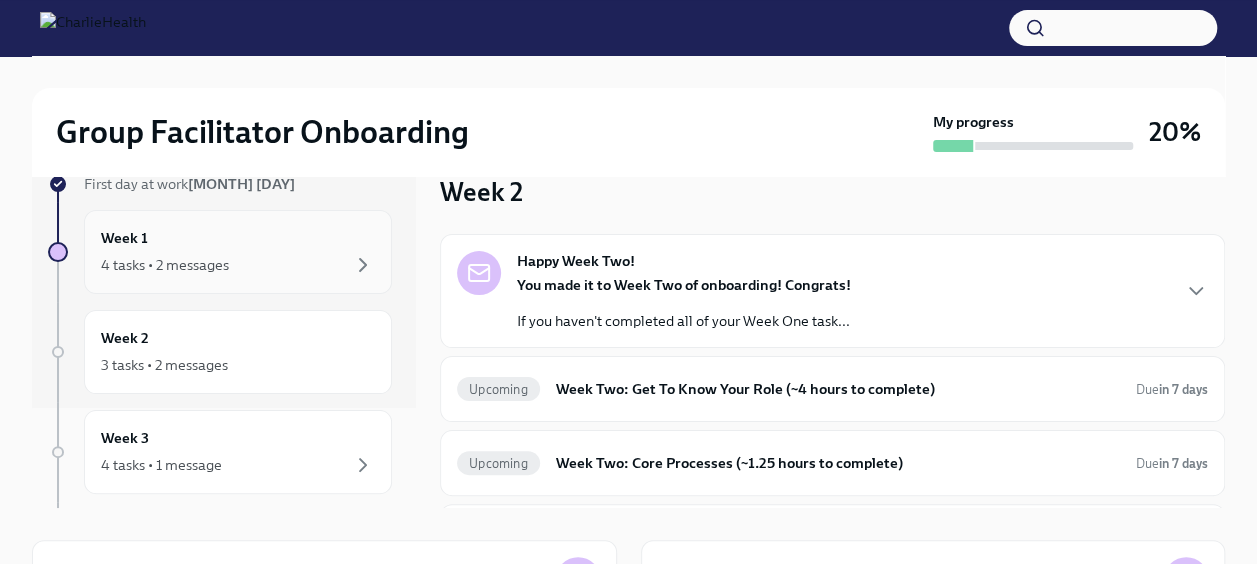 click on "4 tasks • 2 messages" at bounding box center [165, 265] 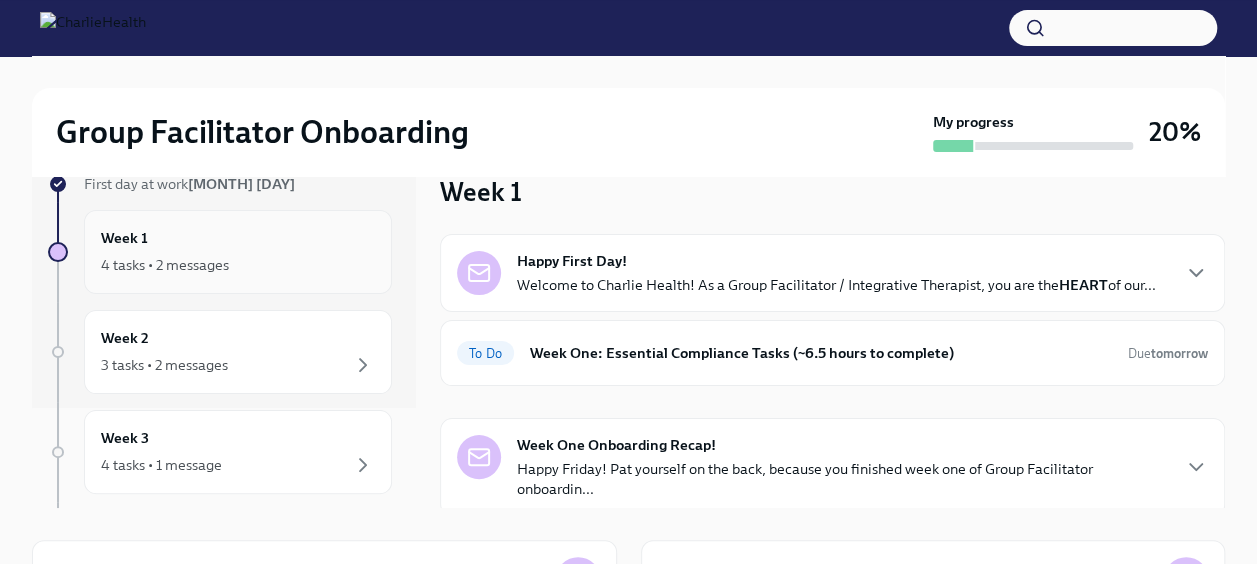 click on "4 tasks • 2 messages" at bounding box center [165, 265] 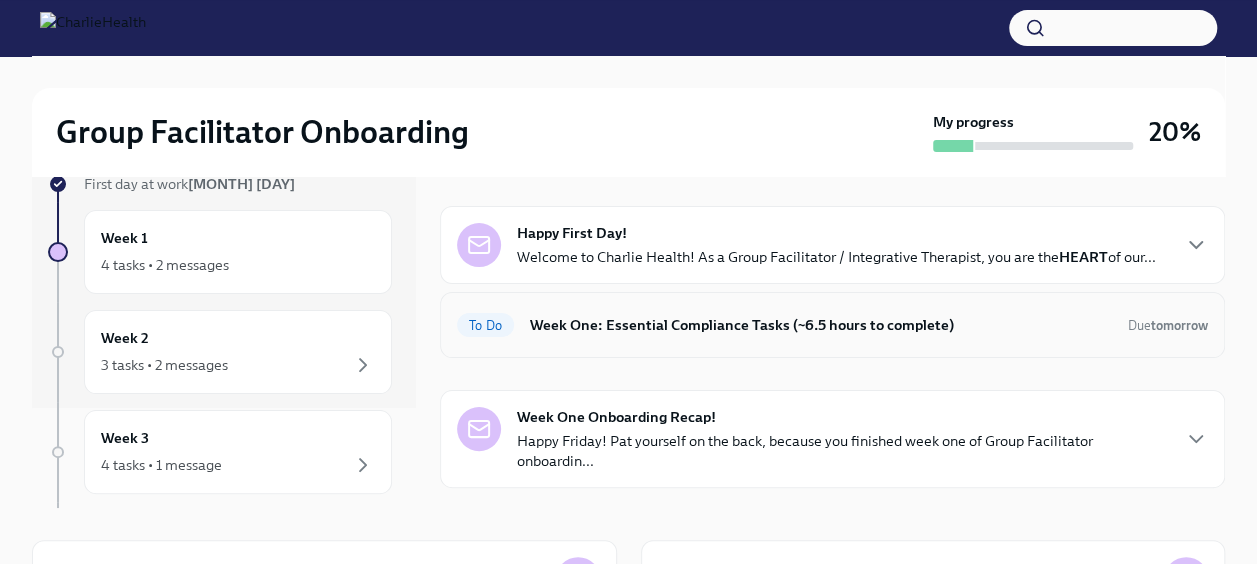 scroll, scrollTop: 0, scrollLeft: 0, axis: both 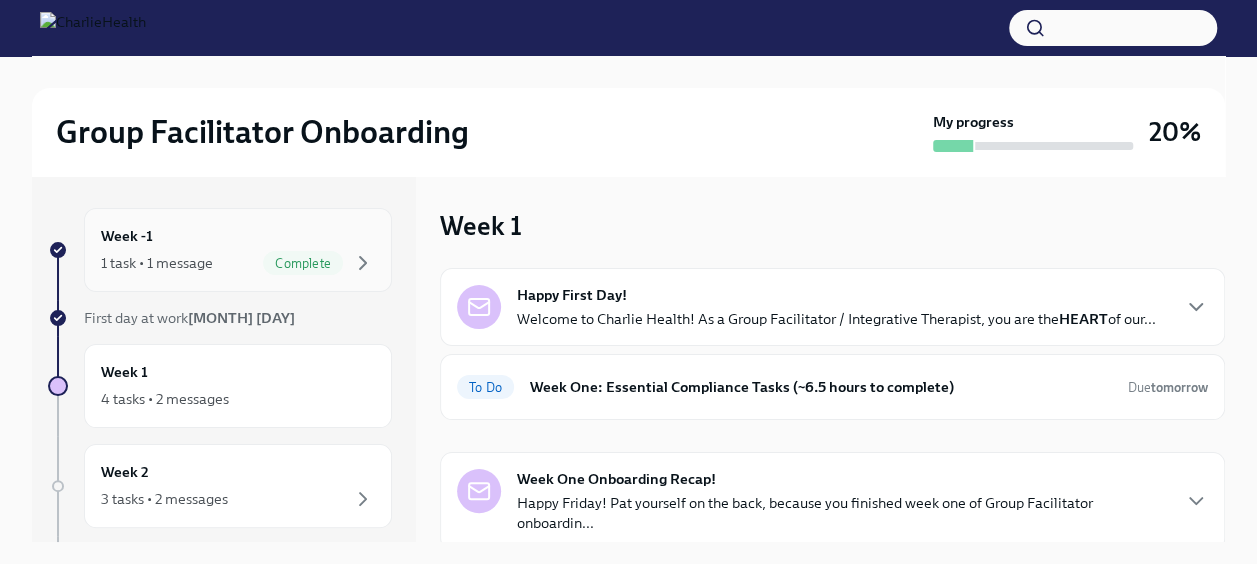 click on "Complete" at bounding box center (303, 263) 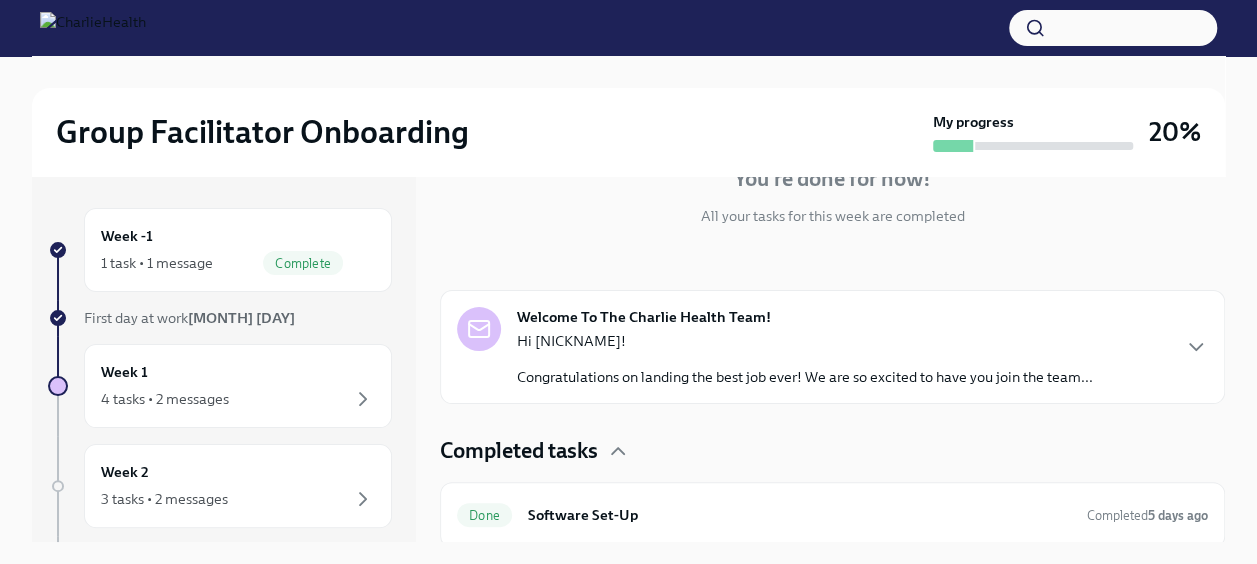 scroll, scrollTop: 218, scrollLeft: 0, axis: vertical 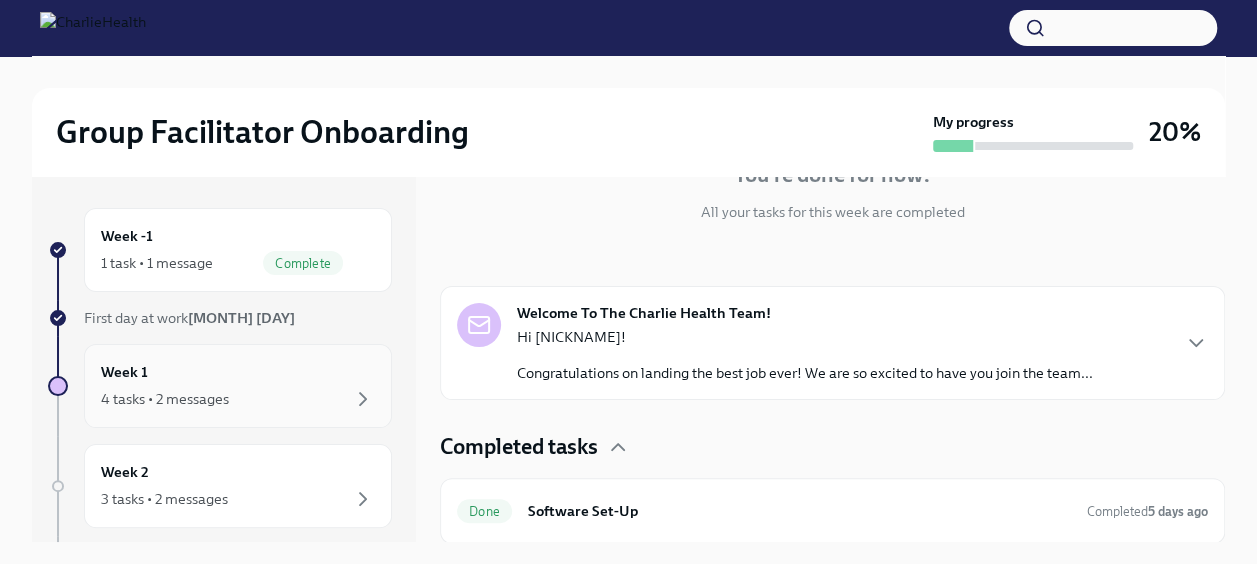 click on "Week 1 4 tasks • 2 messages" at bounding box center [238, 386] 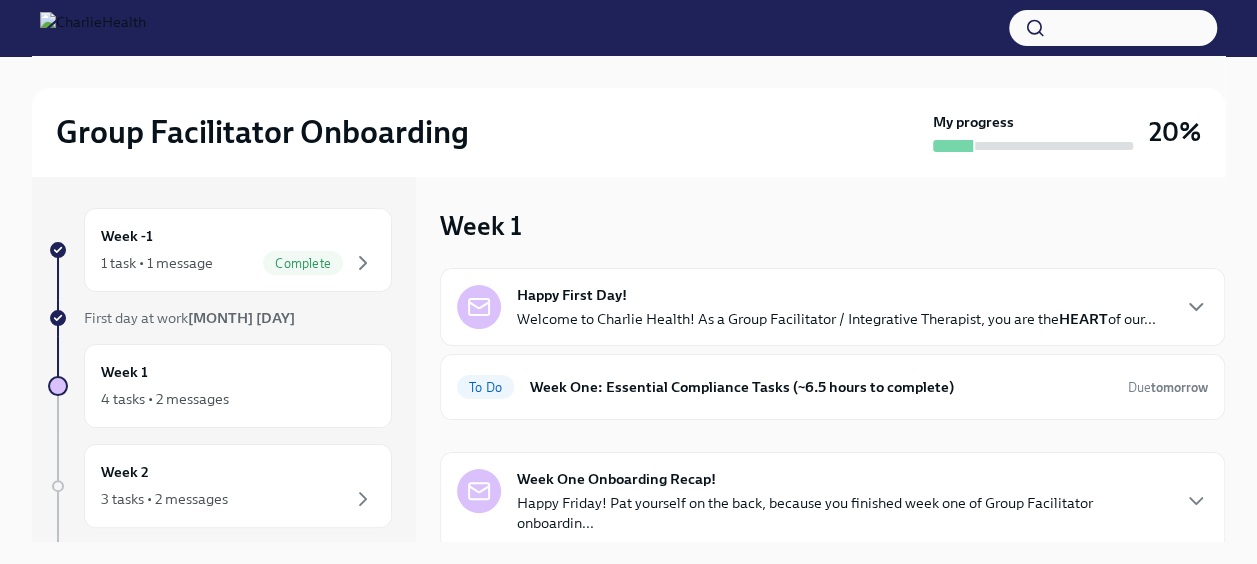 scroll, scrollTop: 0, scrollLeft: 0, axis: both 